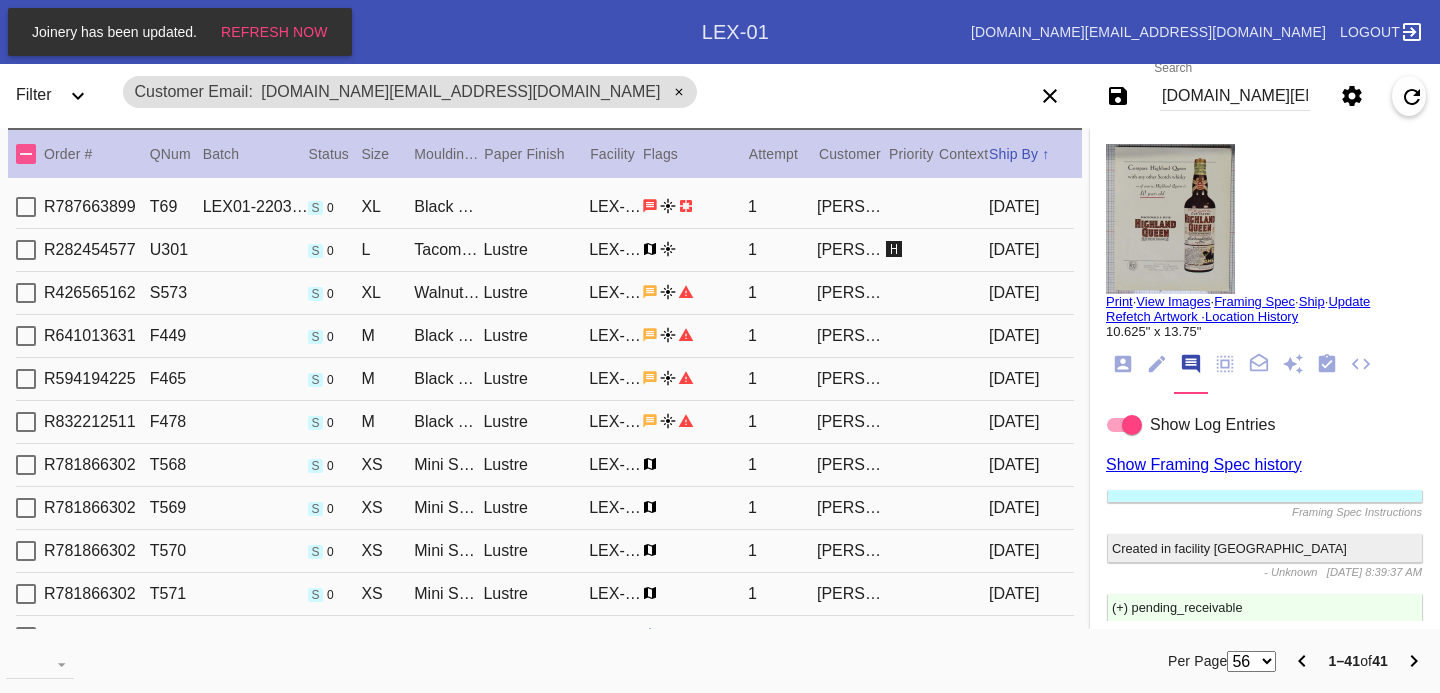 scroll, scrollTop: 0, scrollLeft: 0, axis: both 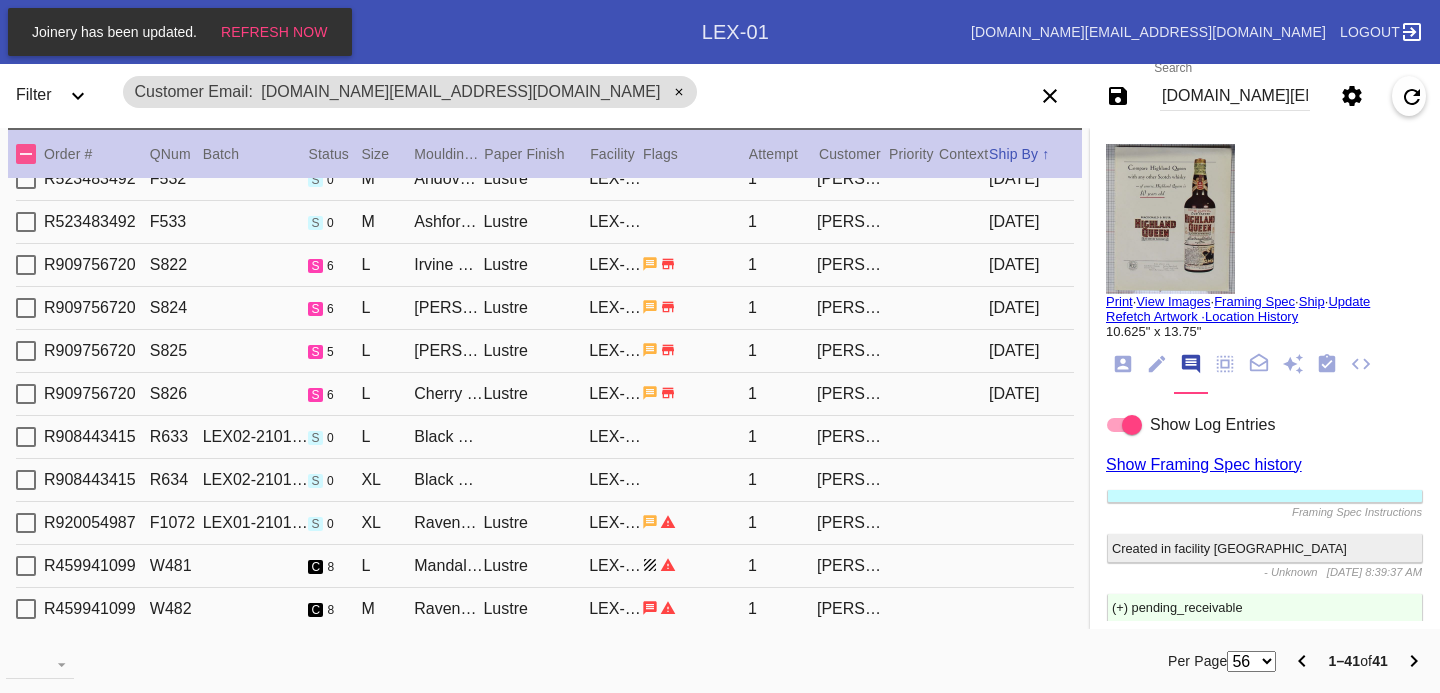click on "Search jessica.day@framebridge.com" at bounding box center (1235, 96) 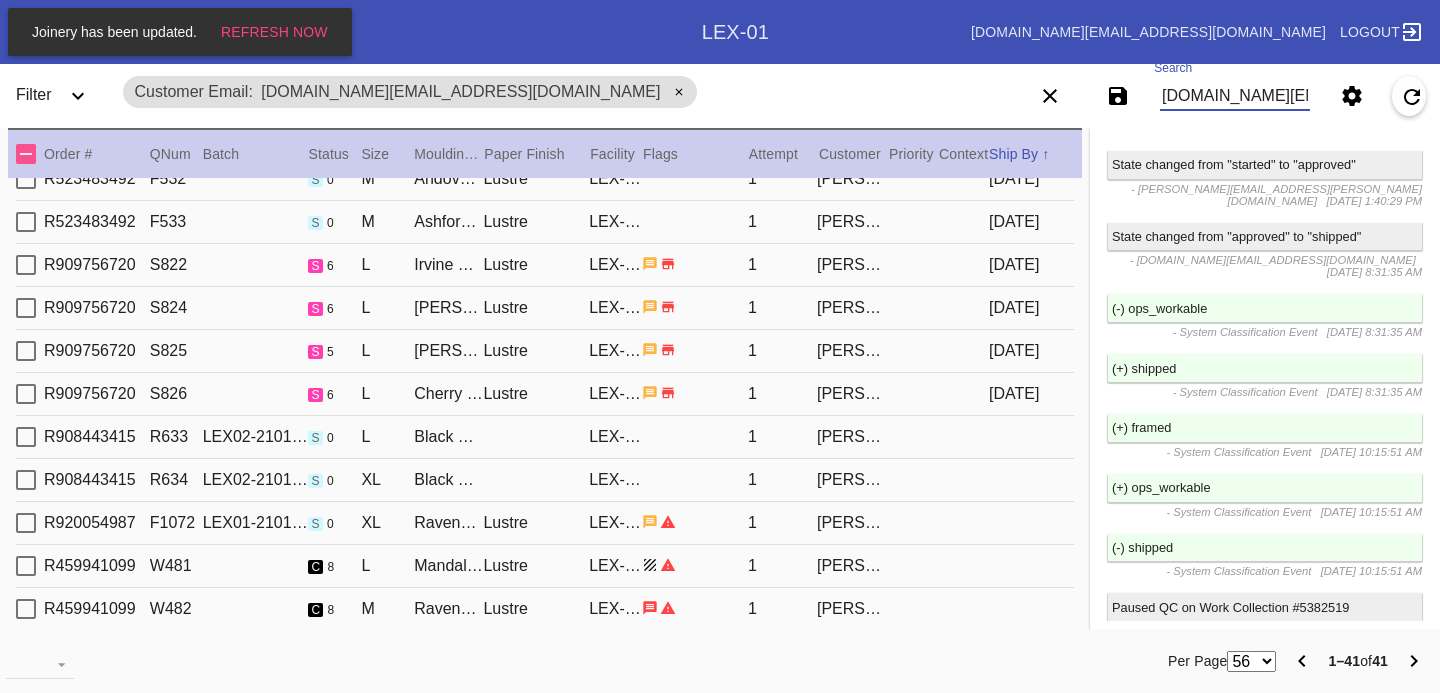 scroll, scrollTop: 0, scrollLeft: 70, axis: horizontal 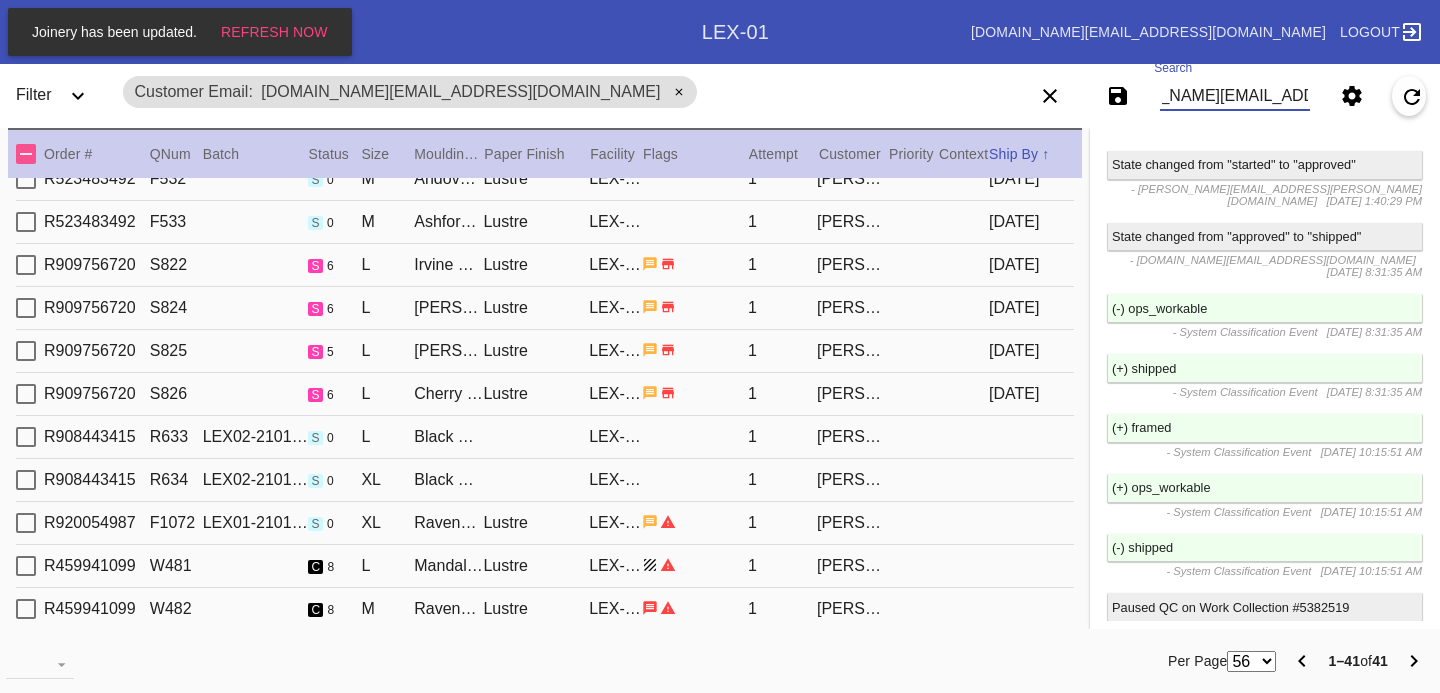 drag, startPoint x: 1165, startPoint y: 97, endPoint x: 1326, endPoint y: 63, distance: 164.5509 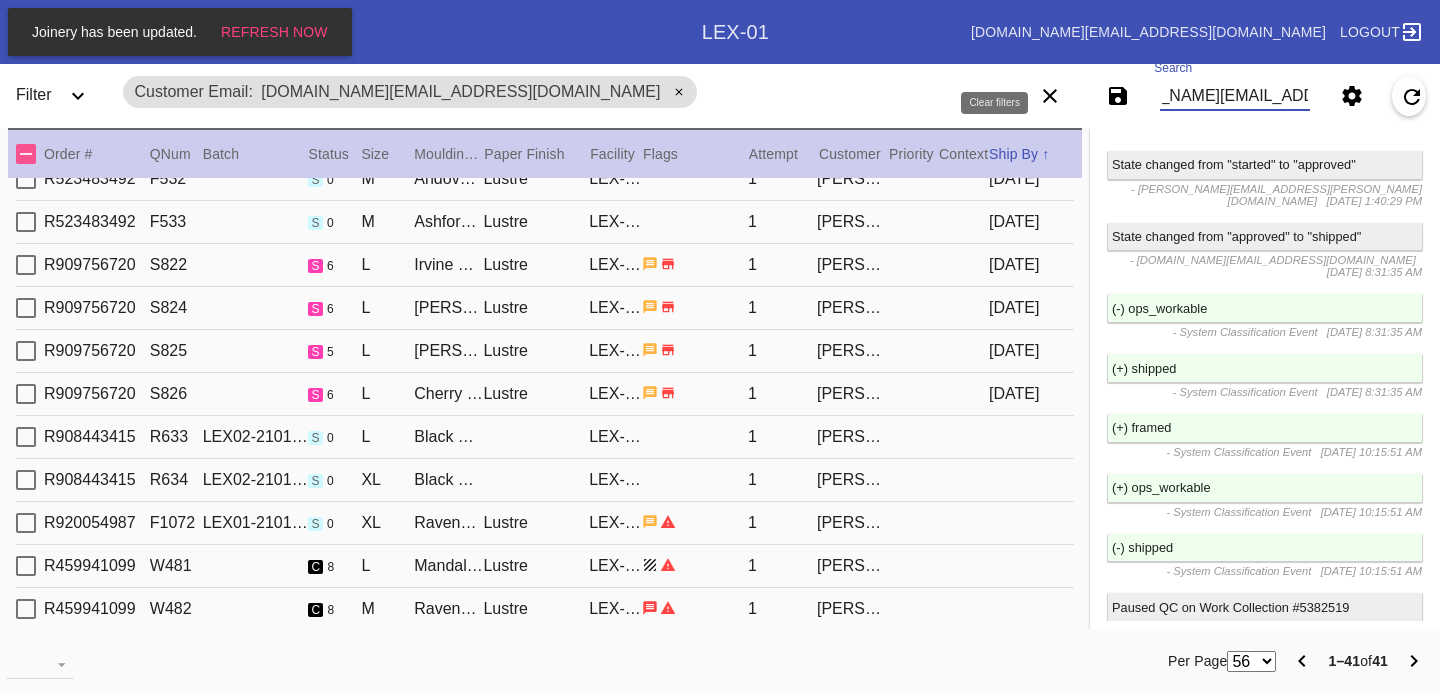 scroll, scrollTop: 0, scrollLeft: 0, axis: both 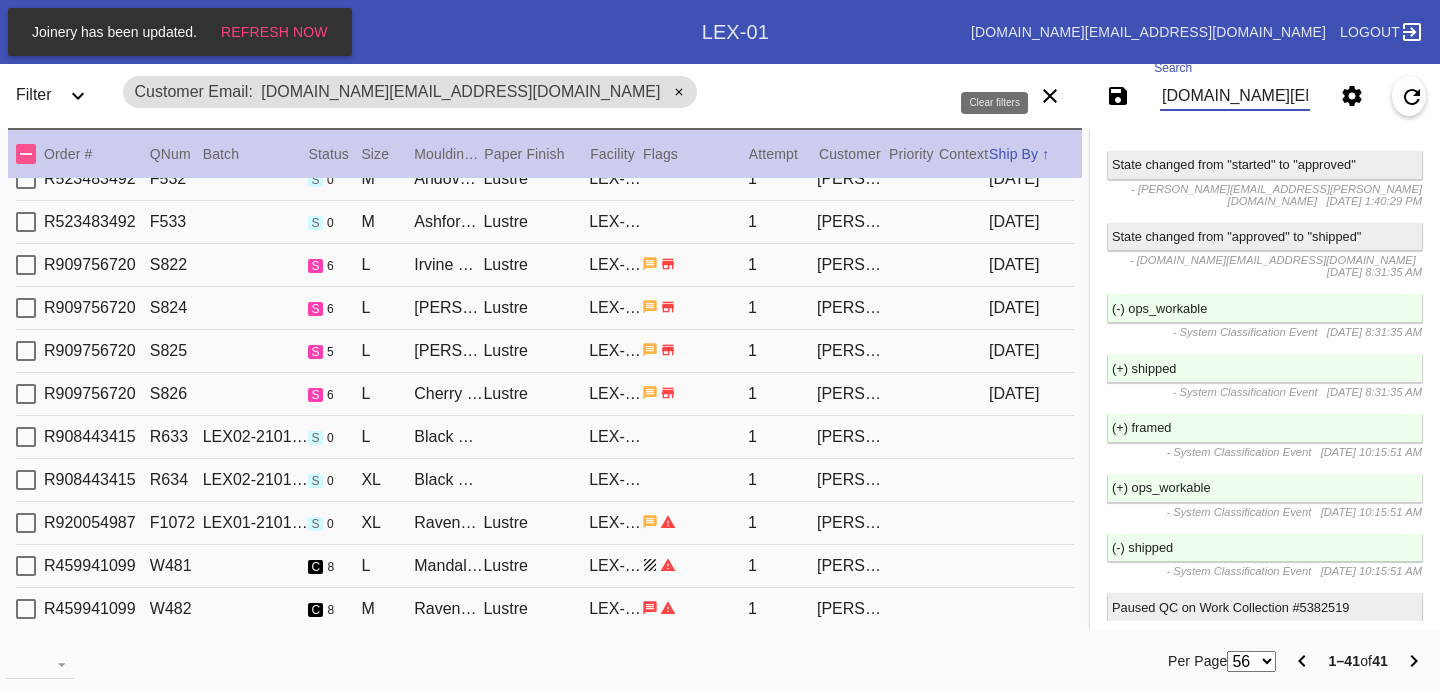 drag, startPoint x: 1298, startPoint y: 93, endPoint x: 985, endPoint y: 77, distance: 313.4087 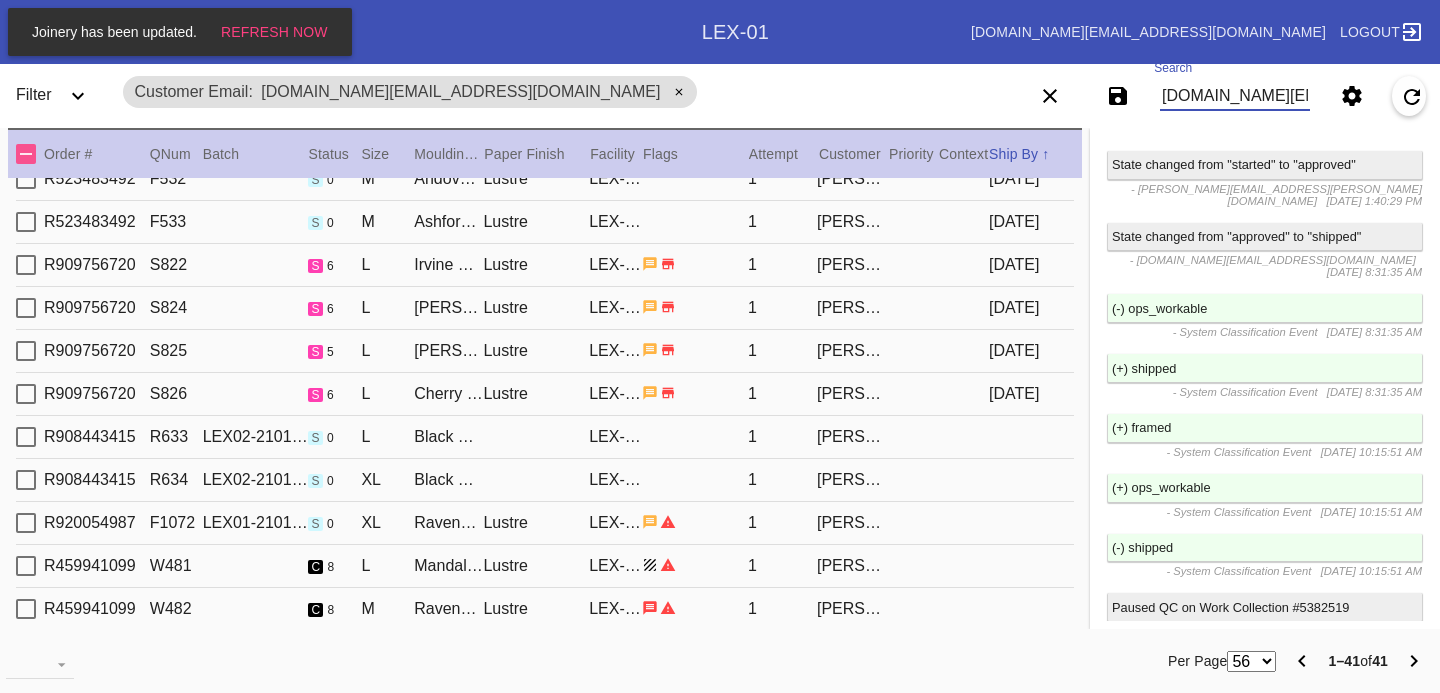 type on "m" 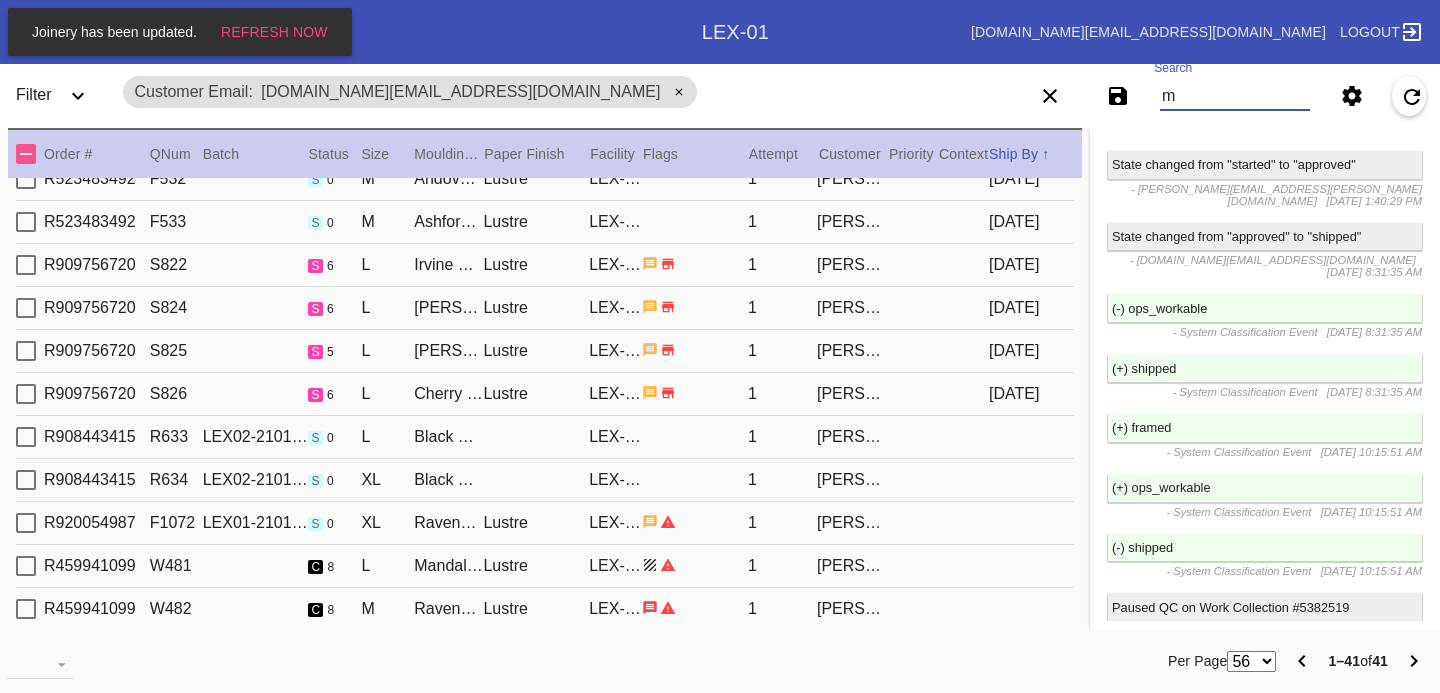 click on "m" at bounding box center [1235, 96] 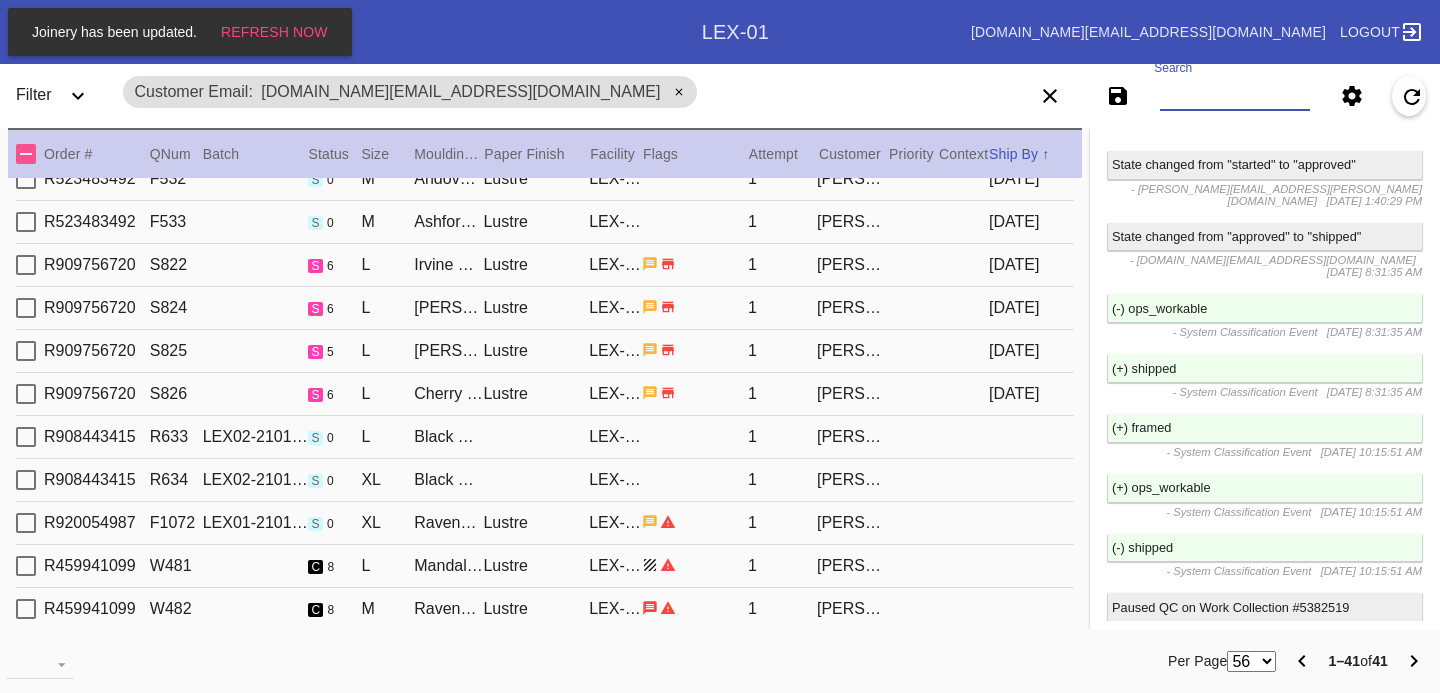 click on "Search" at bounding box center [1235, 96] 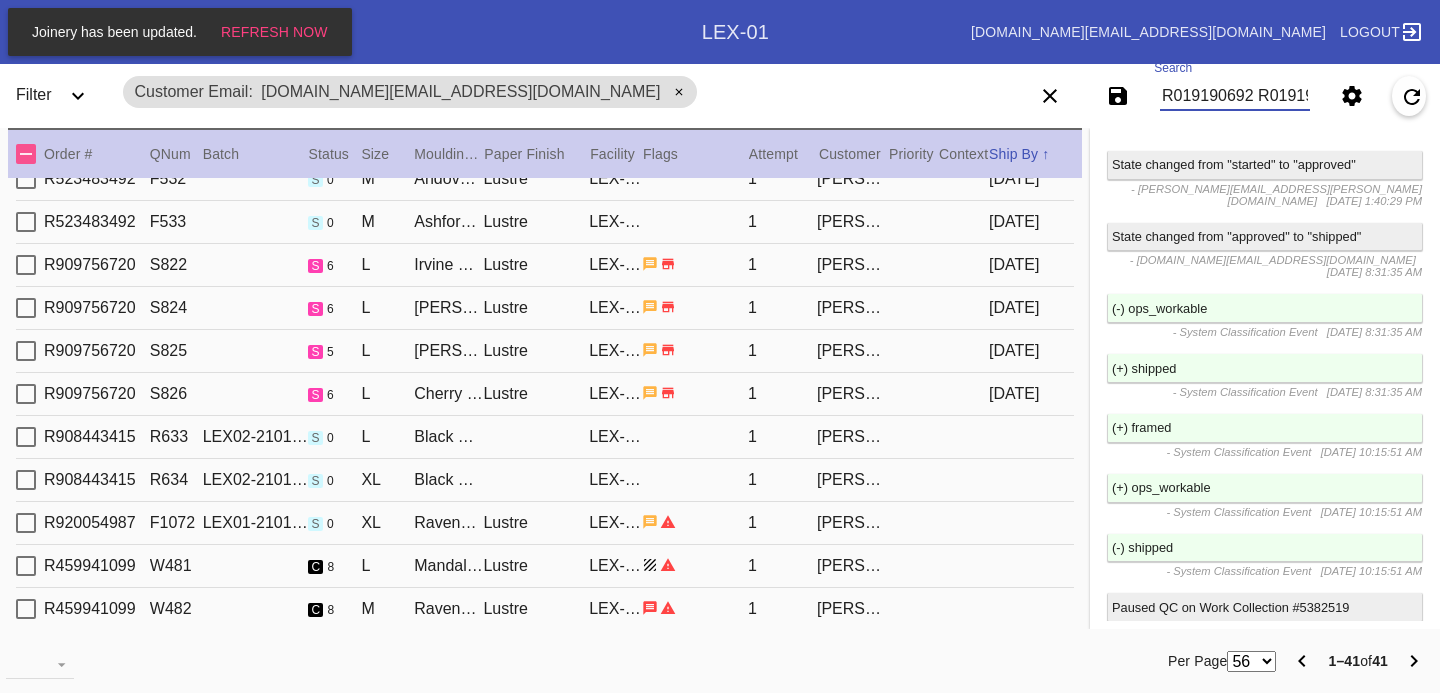 scroll, scrollTop: 0, scrollLeft: 710, axis: horizontal 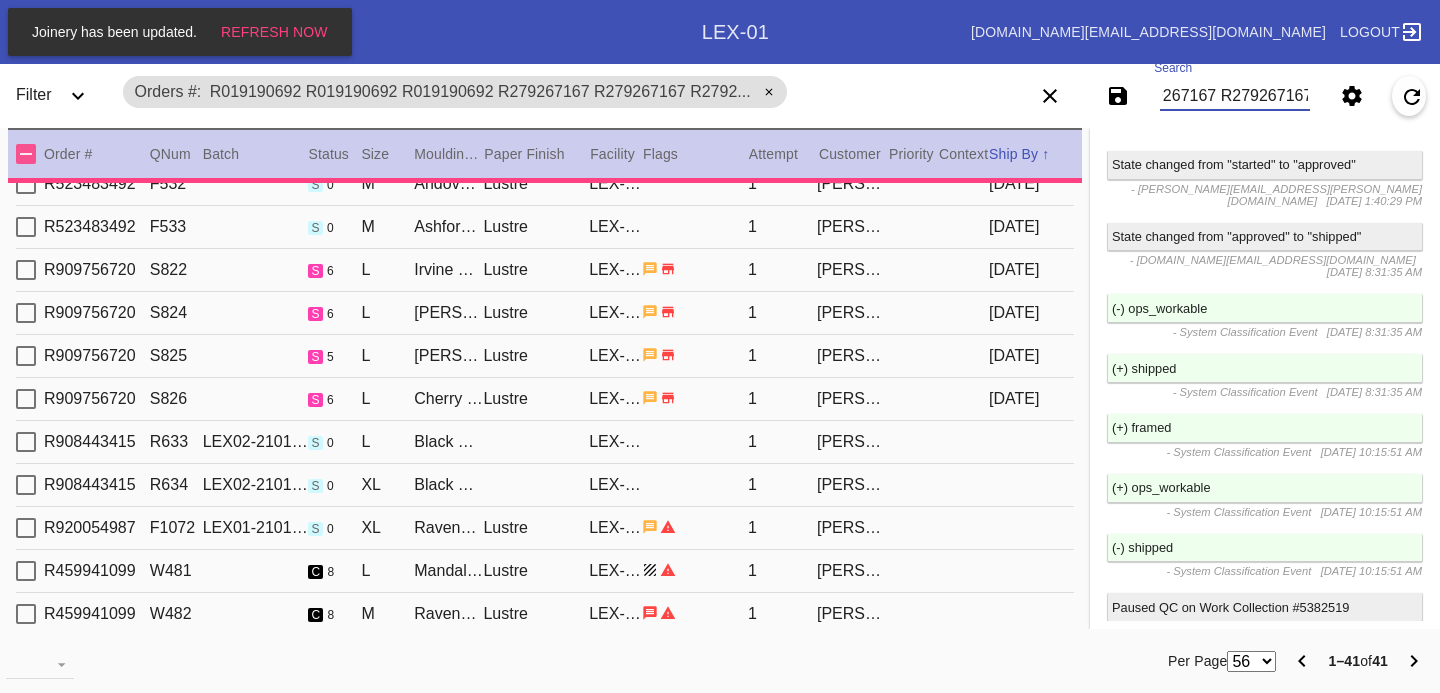 type 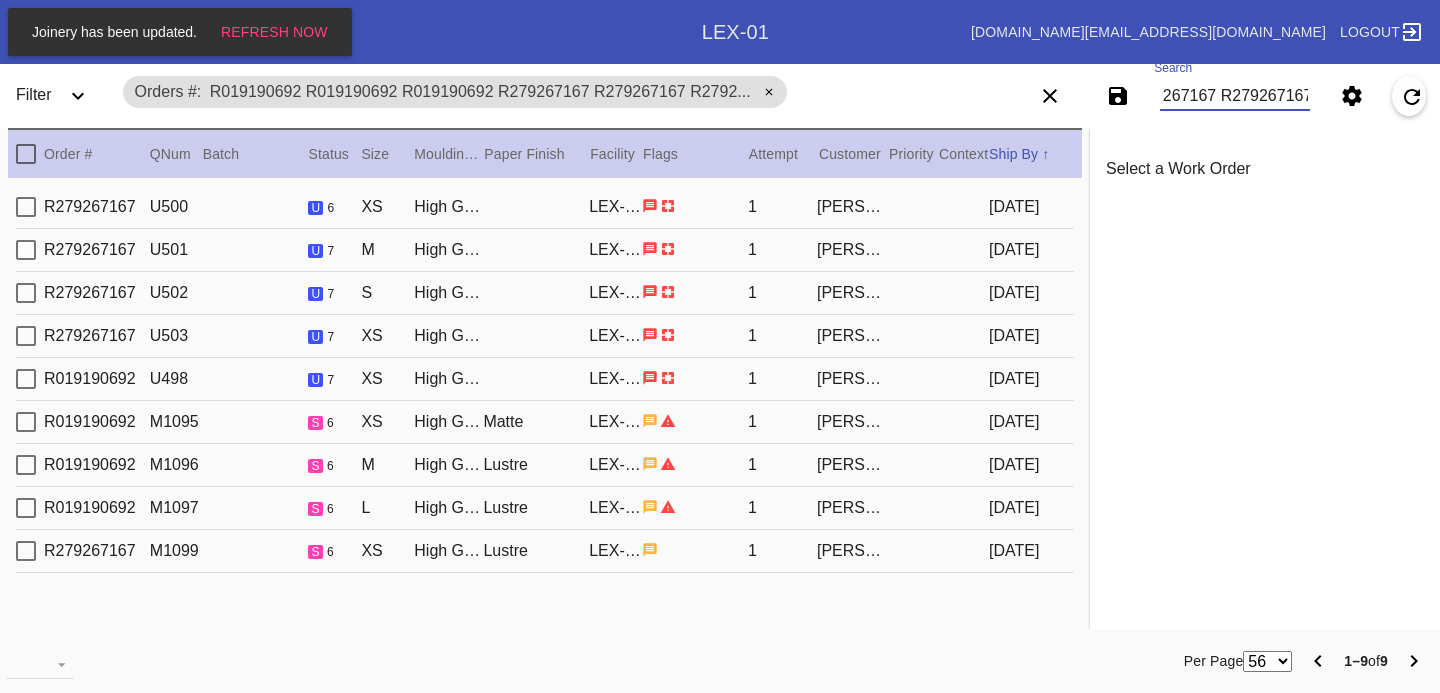 scroll, scrollTop: 0, scrollLeft: 0, axis: both 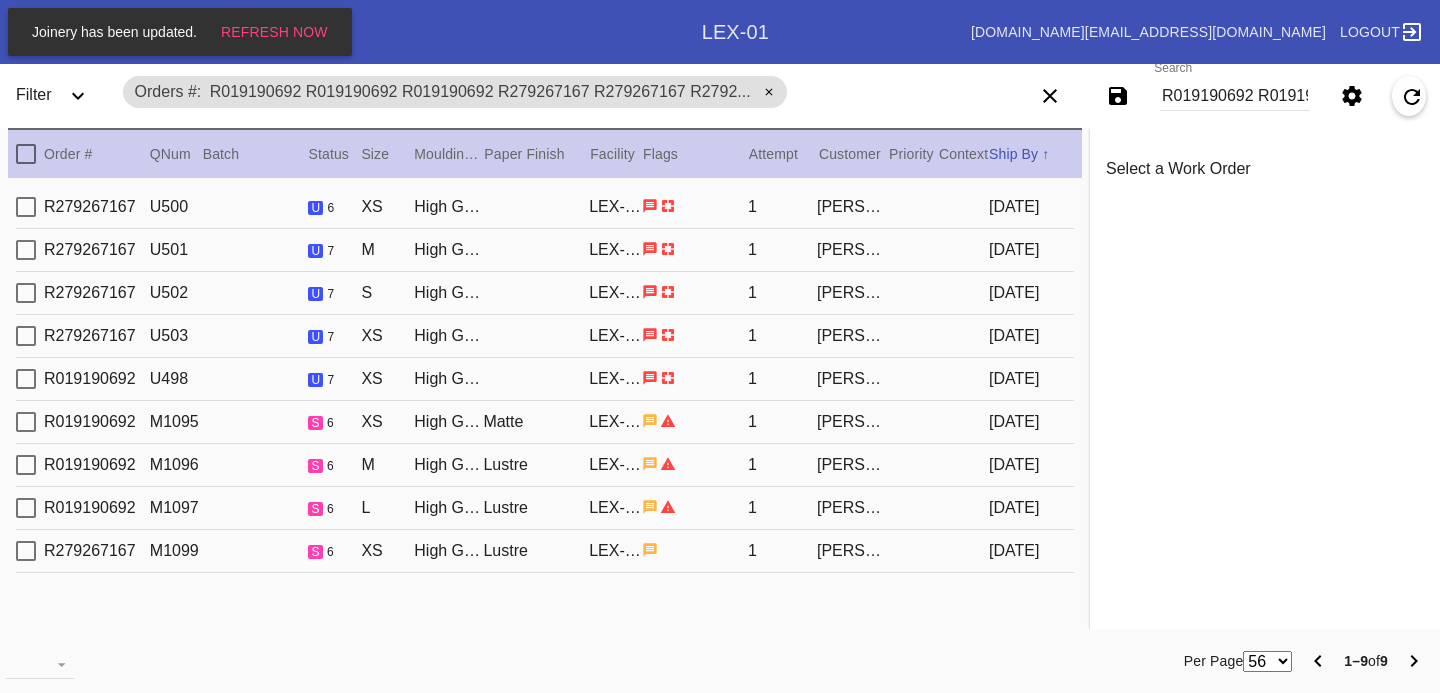 click on "R279267167 U500 u   6 XS High Gloss Bright Yellow / White LEX-01 1 Zack Bowen
2025-07-10" at bounding box center [545, 207] 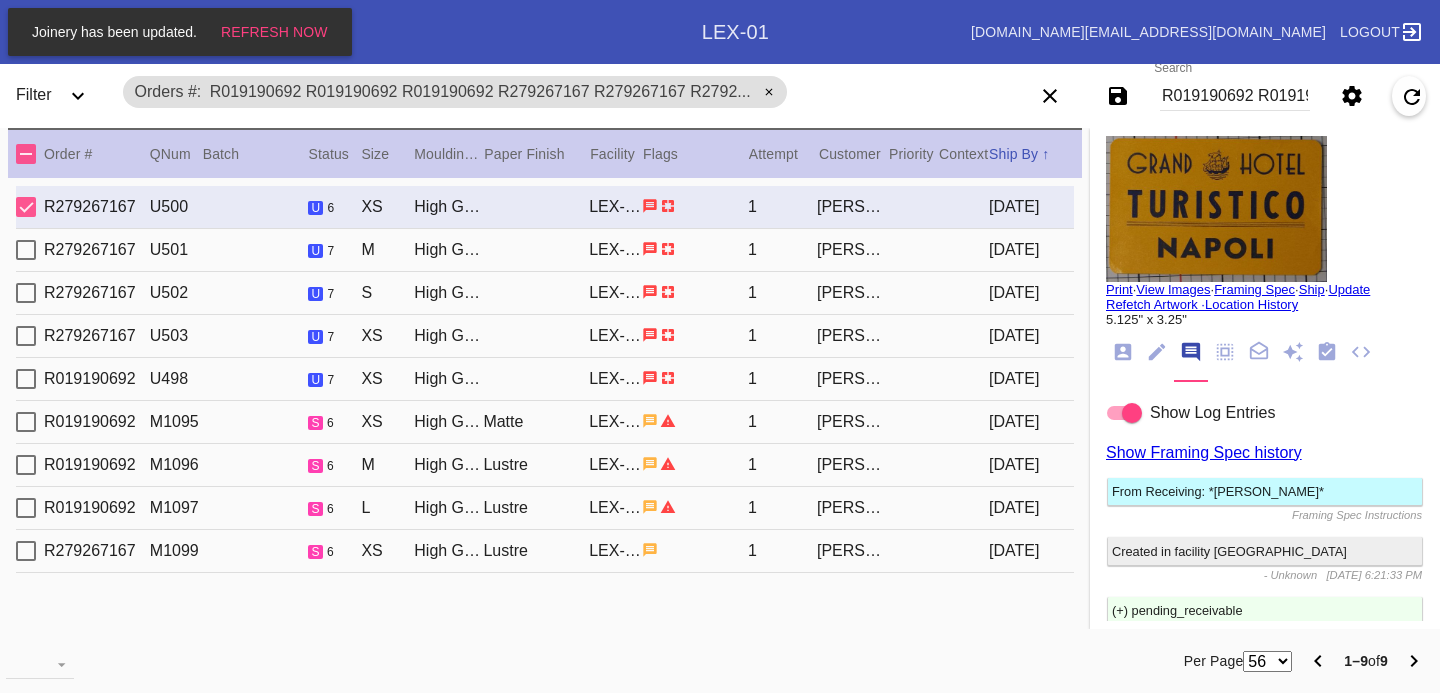 scroll, scrollTop: 0, scrollLeft: 0, axis: both 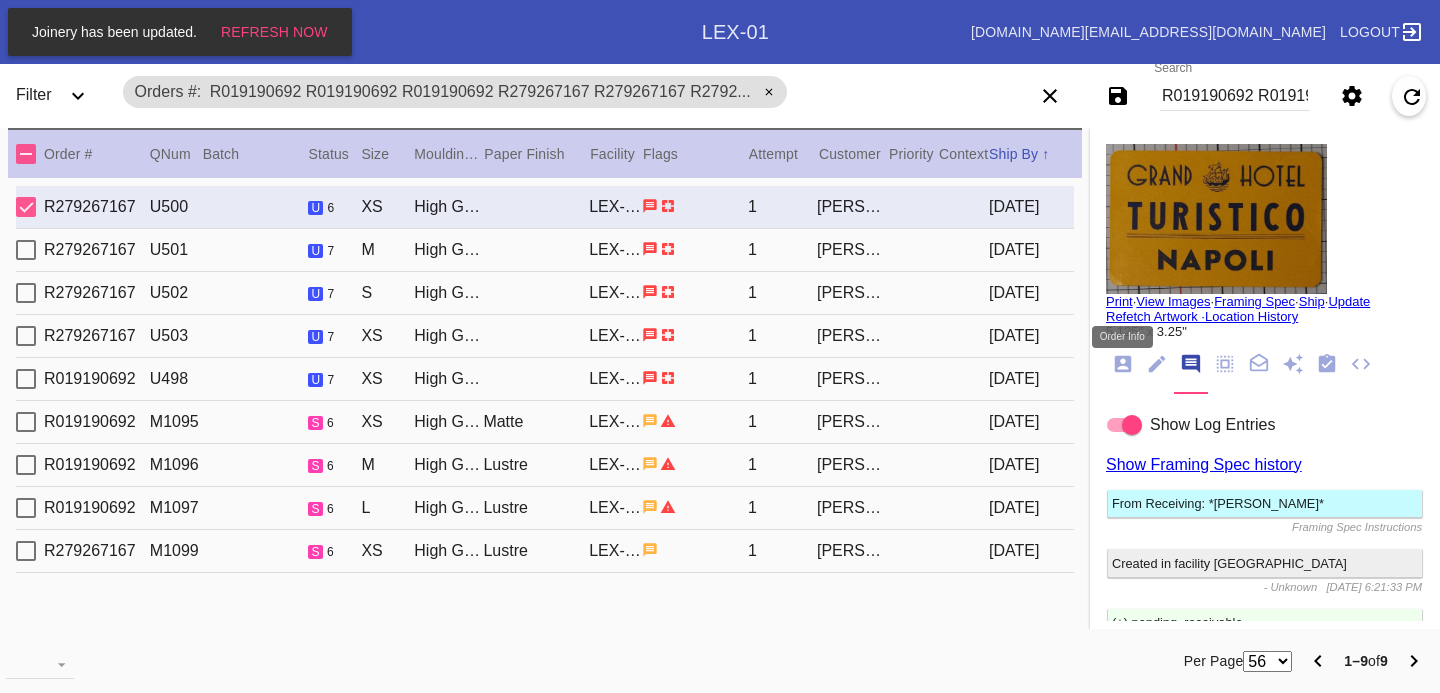 click 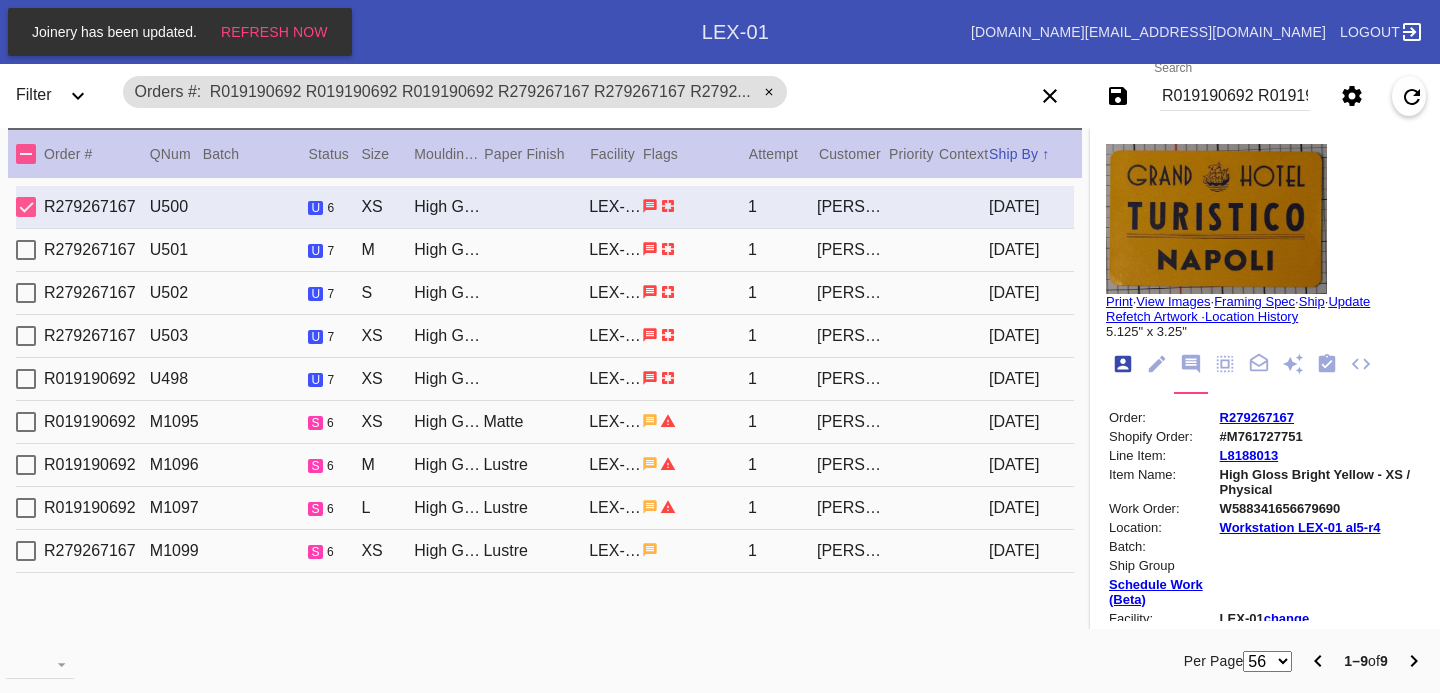 scroll, scrollTop: 24, scrollLeft: 0, axis: vertical 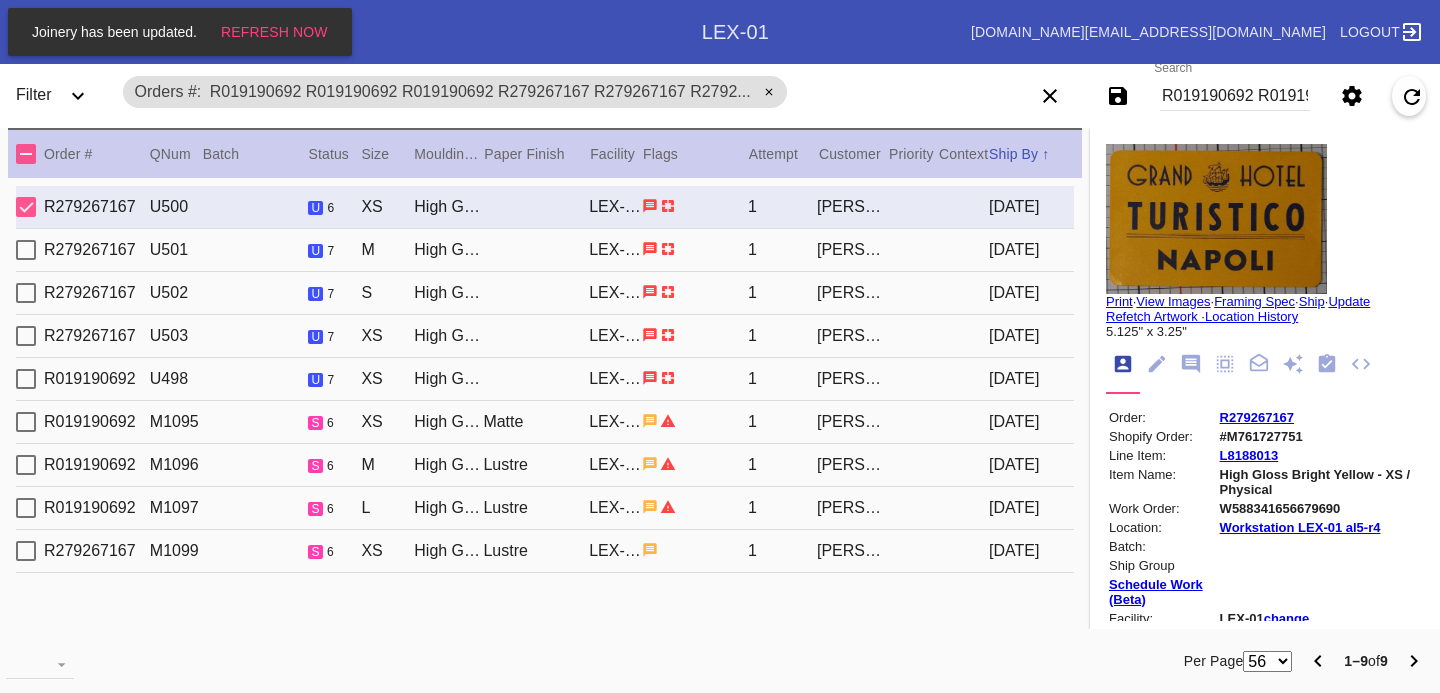 click on "1" at bounding box center [782, 250] 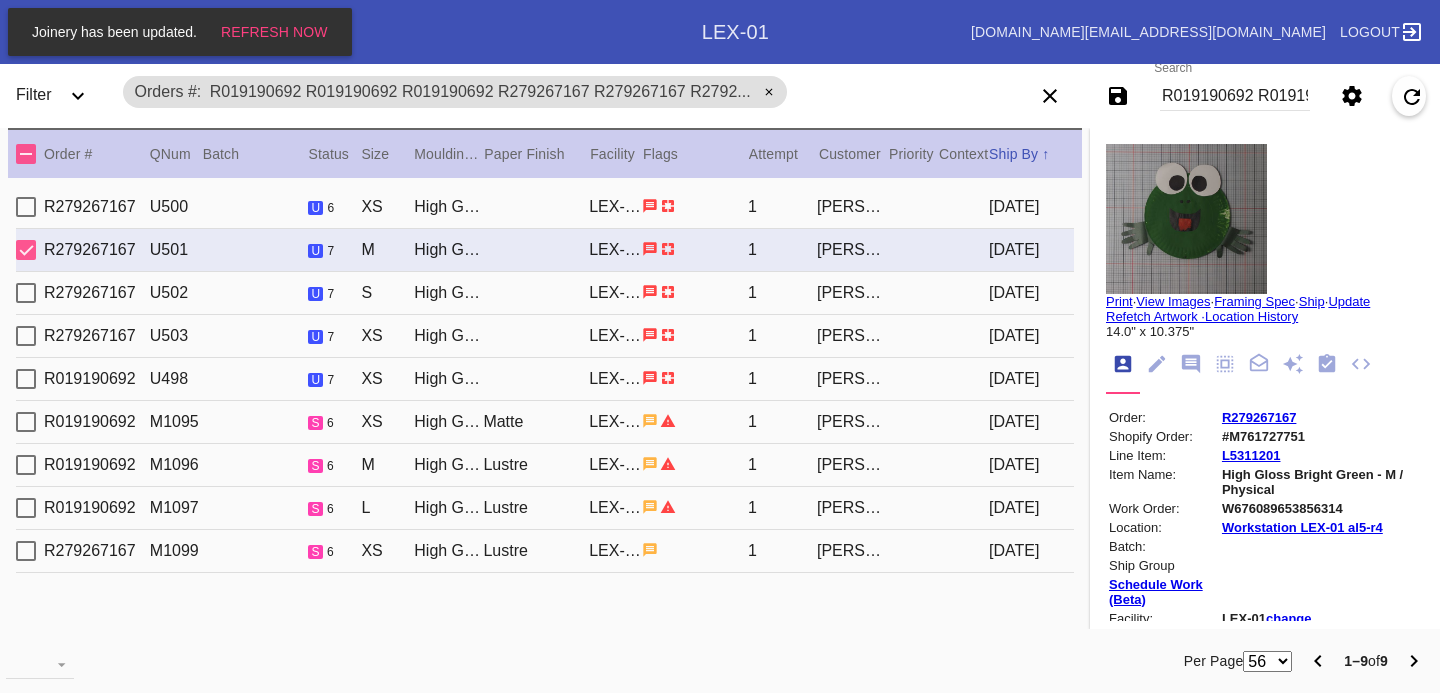 click at bounding box center (695, 292) 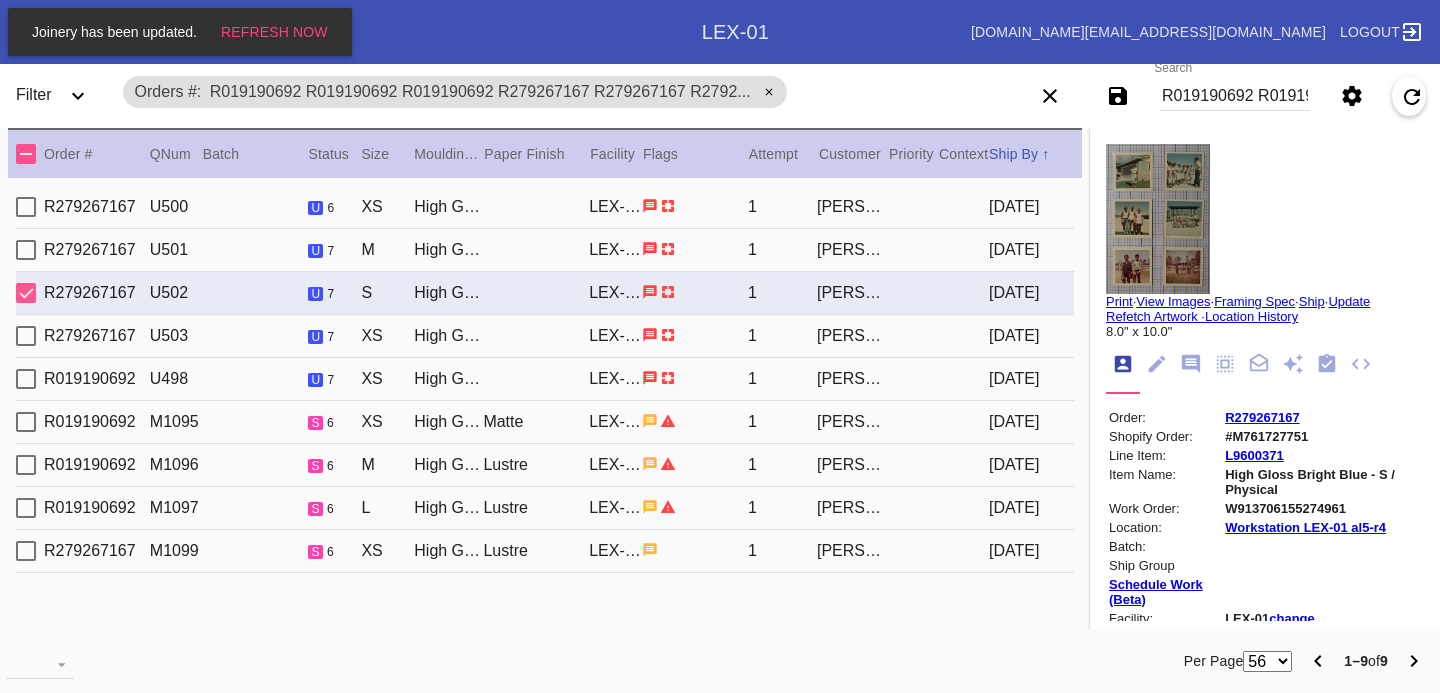 click on "1" at bounding box center (782, 336) 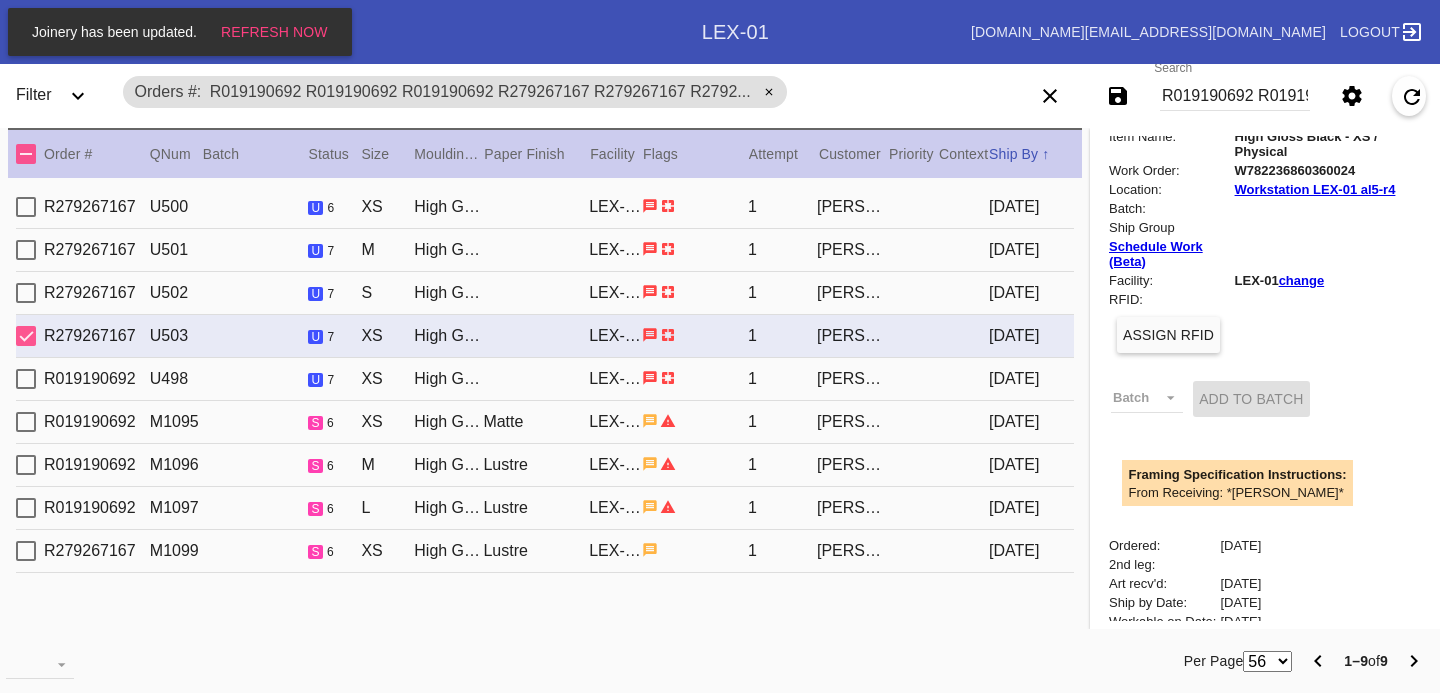 scroll, scrollTop: 0, scrollLeft: 0, axis: both 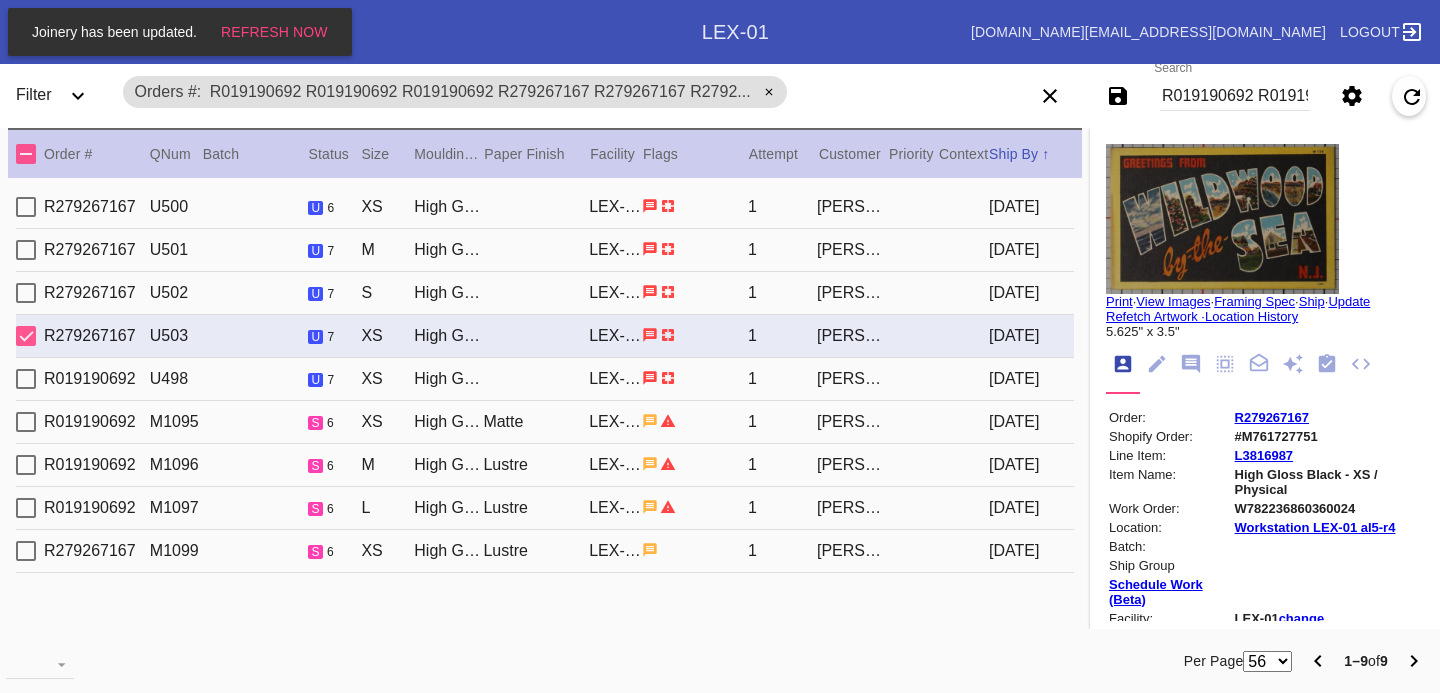 click 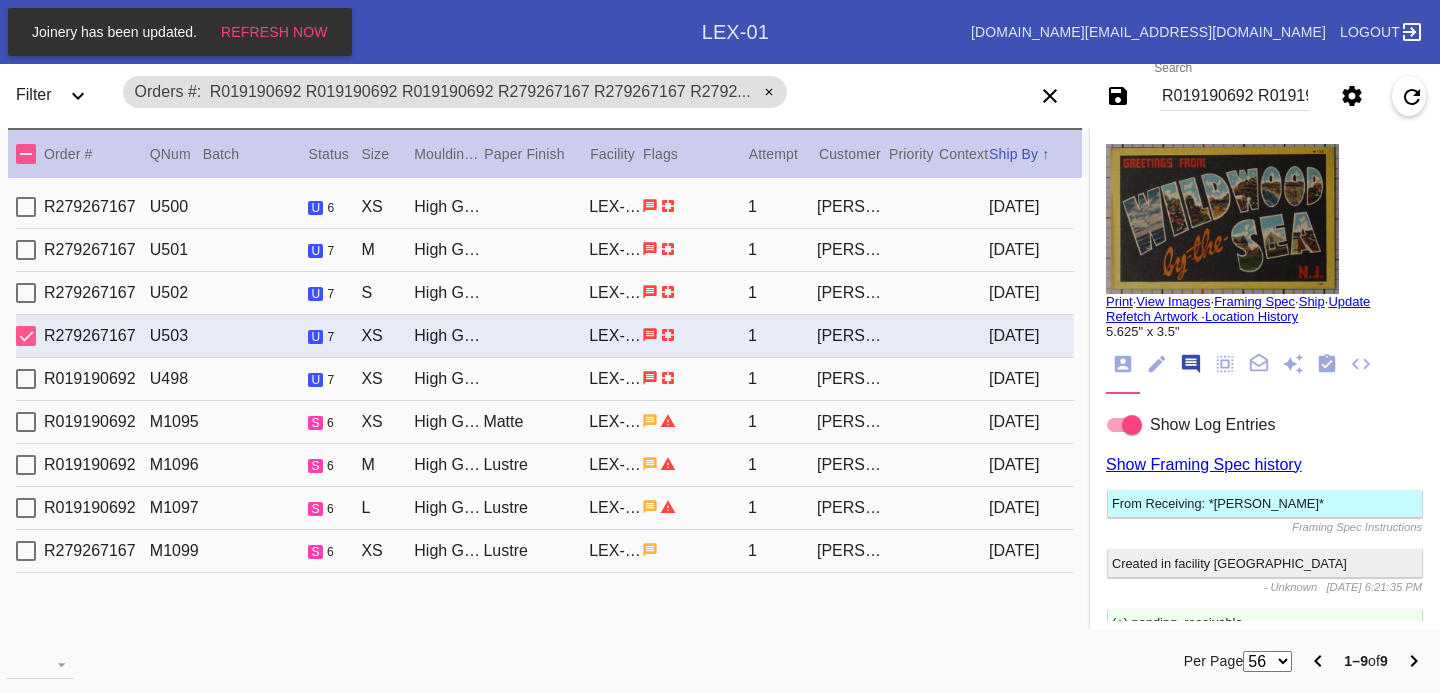 scroll, scrollTop: 123, scrollLeft: 0, axis: vertical 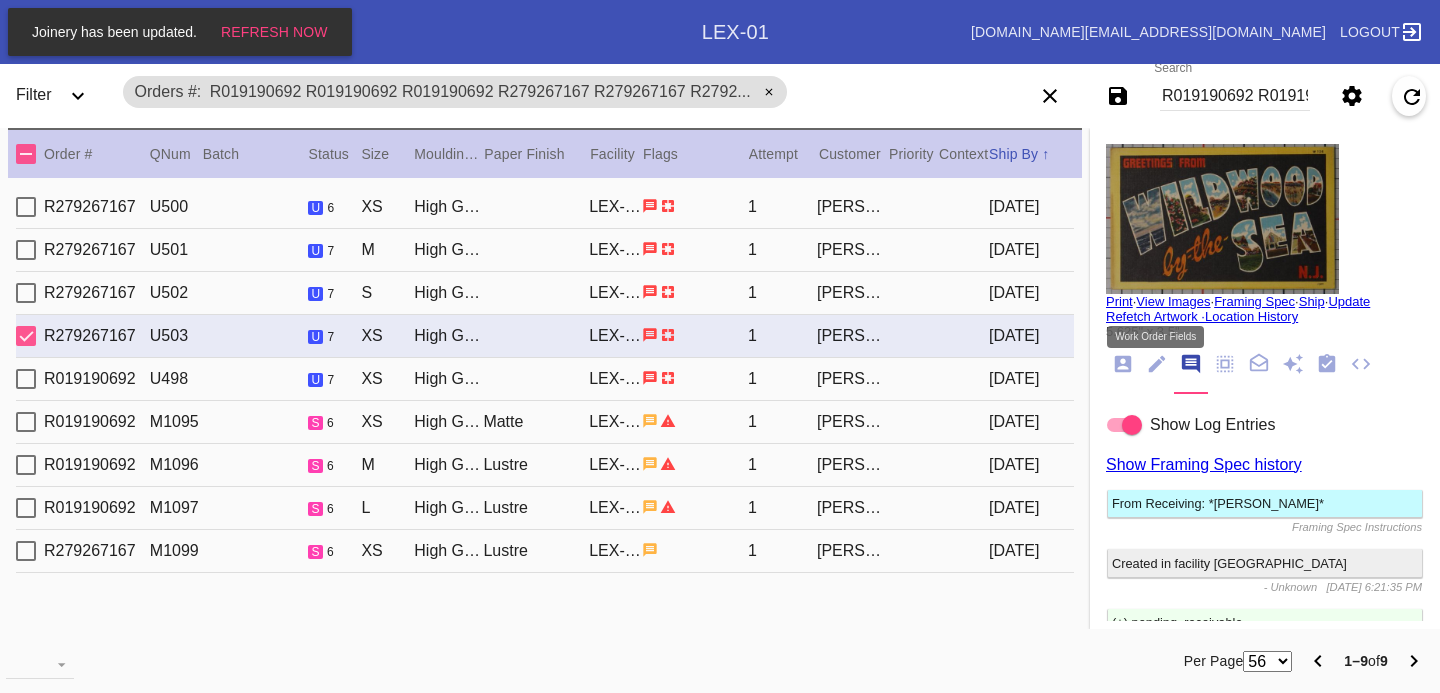 click 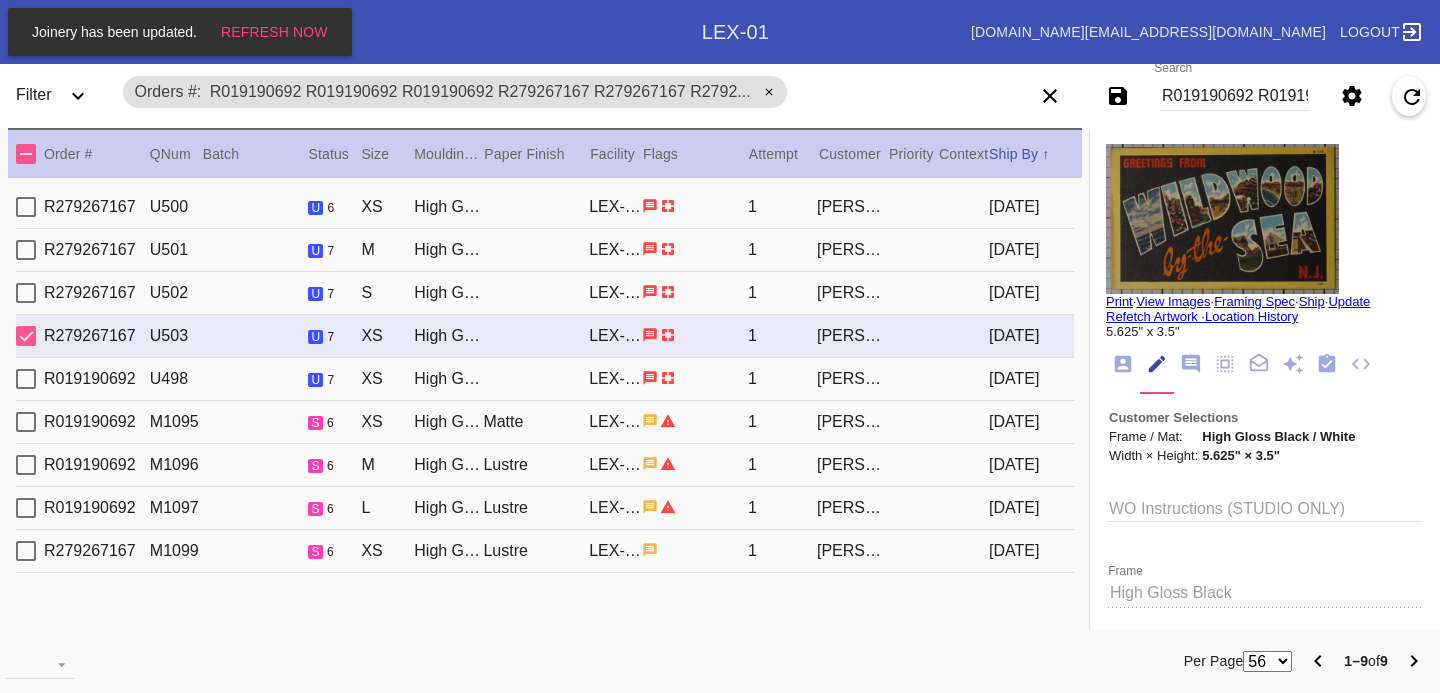 click on "R019190692 U498 u   7 XS High Gloss Bright Orange / Dove White LEX-01 1 Zack Bowen
2025-07-10" at bounding box center (545, 379) 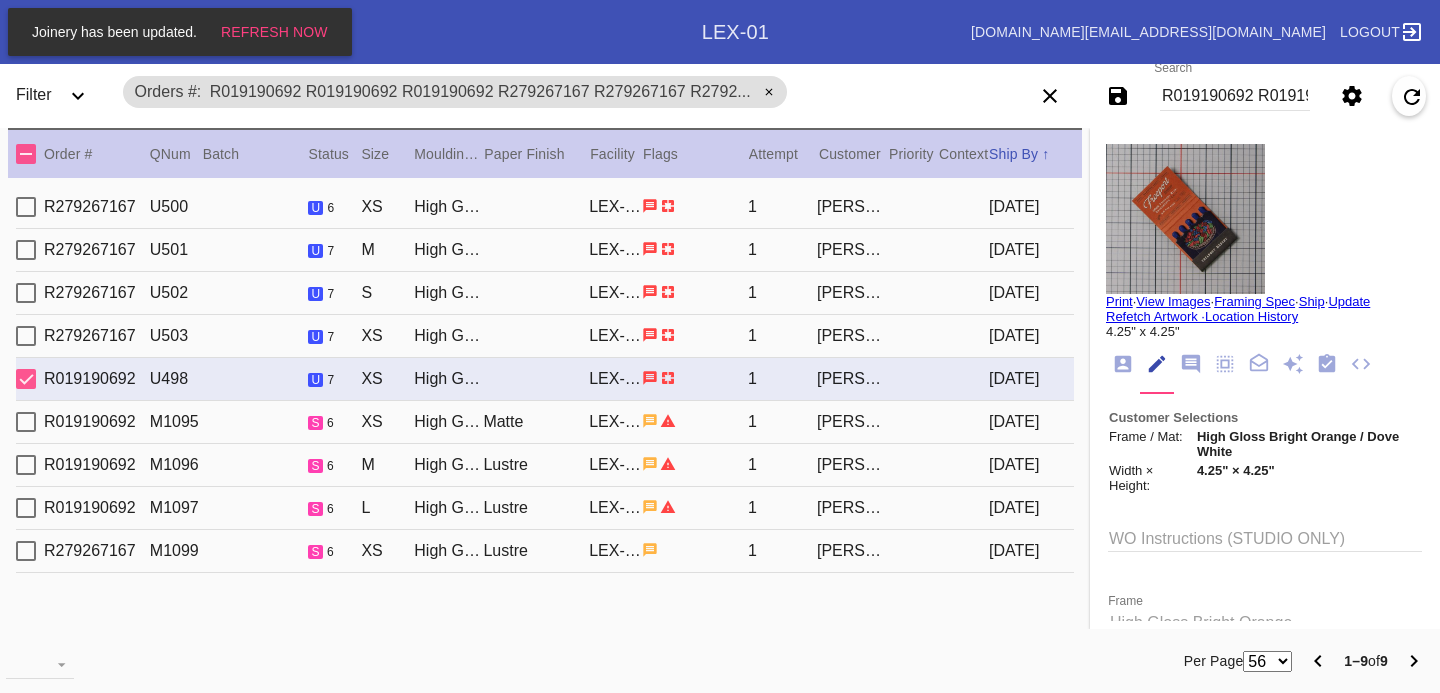 click on "Zack Bowen" at bounding box center (851, 422) 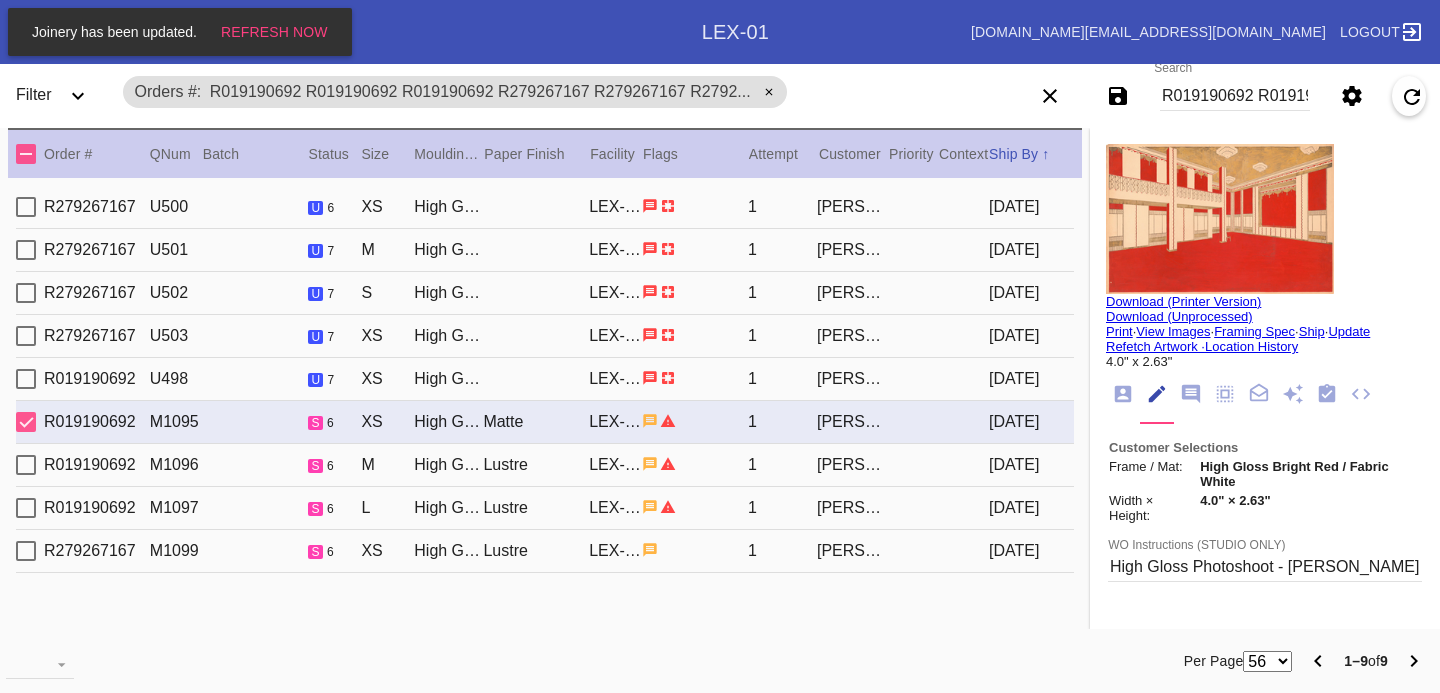 click on "2025-07-11" at bounding box center [1031, 465] 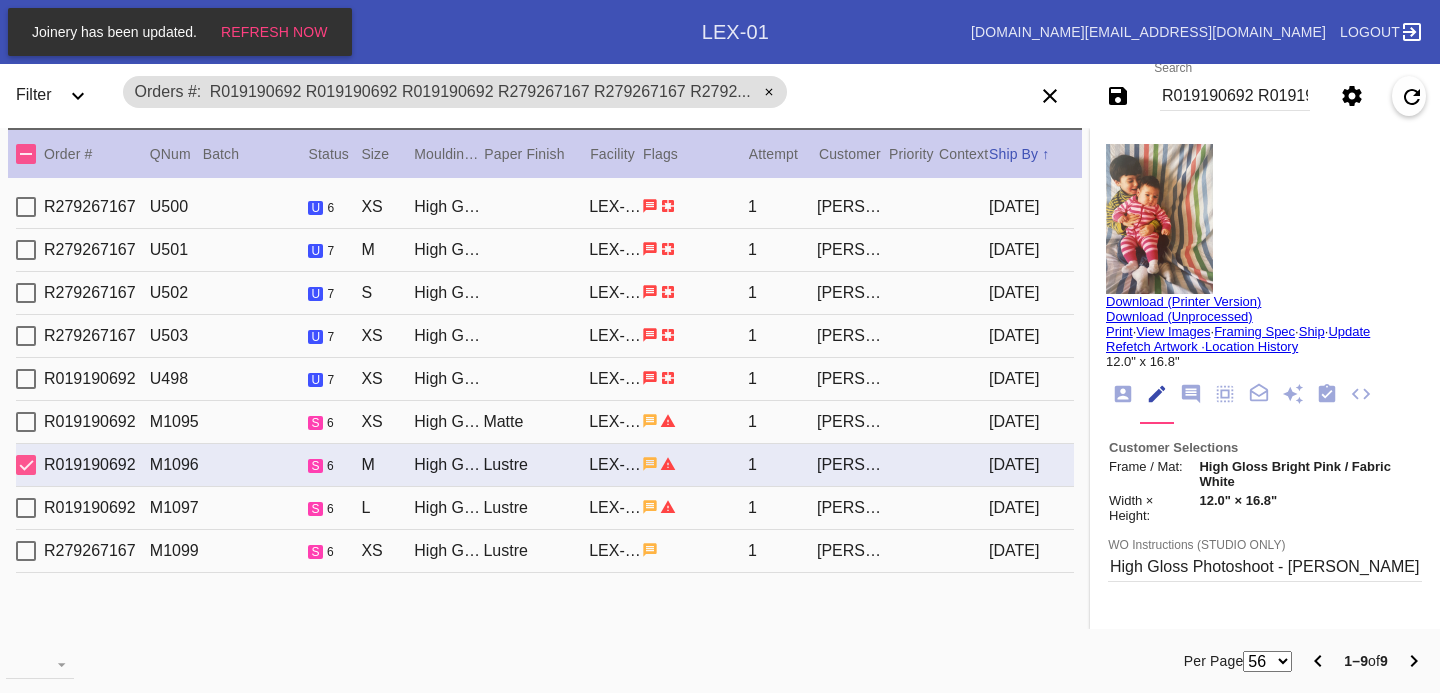 click on "R019190692 M1097 s   6 L High Gloss Bright Purple / Fabric White Lustre LEX-01 1 Zack Bowen
2025-07-11" at bounding box center (545, 508) 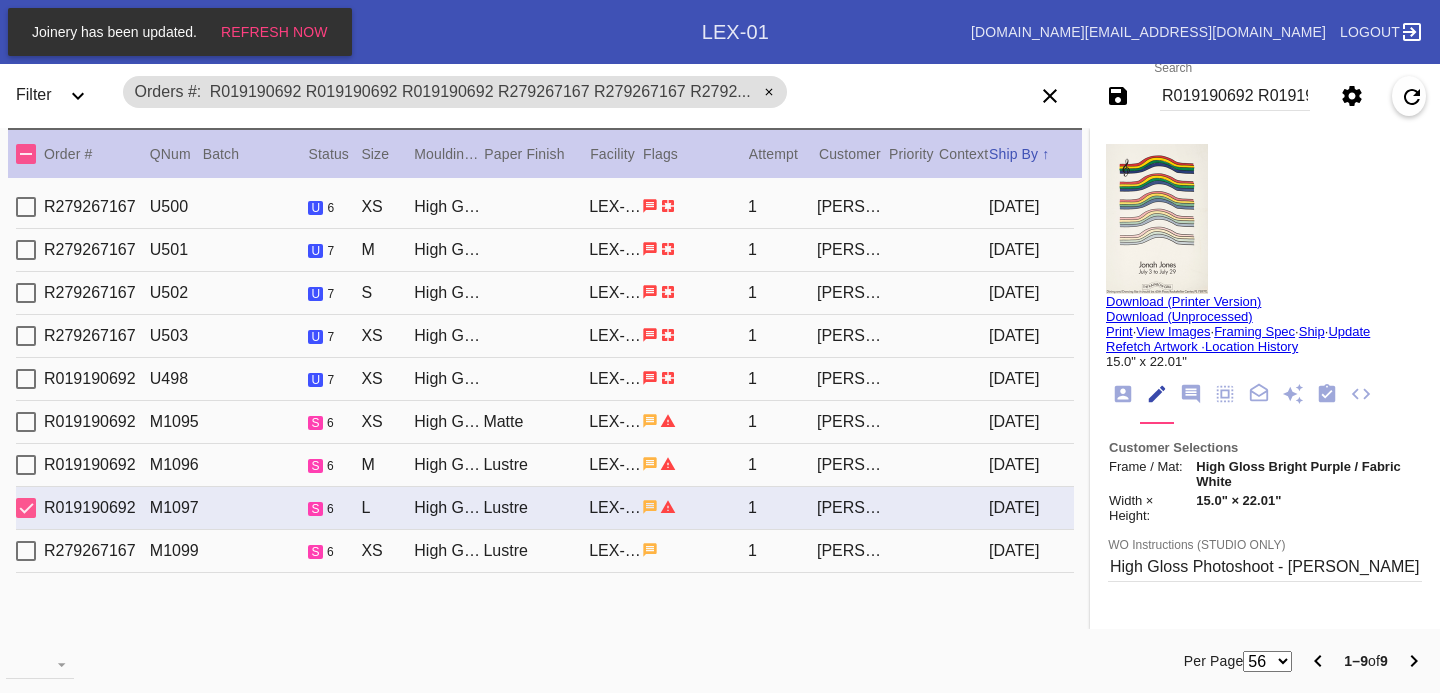 click on "1" at bounding box center [782, 551] 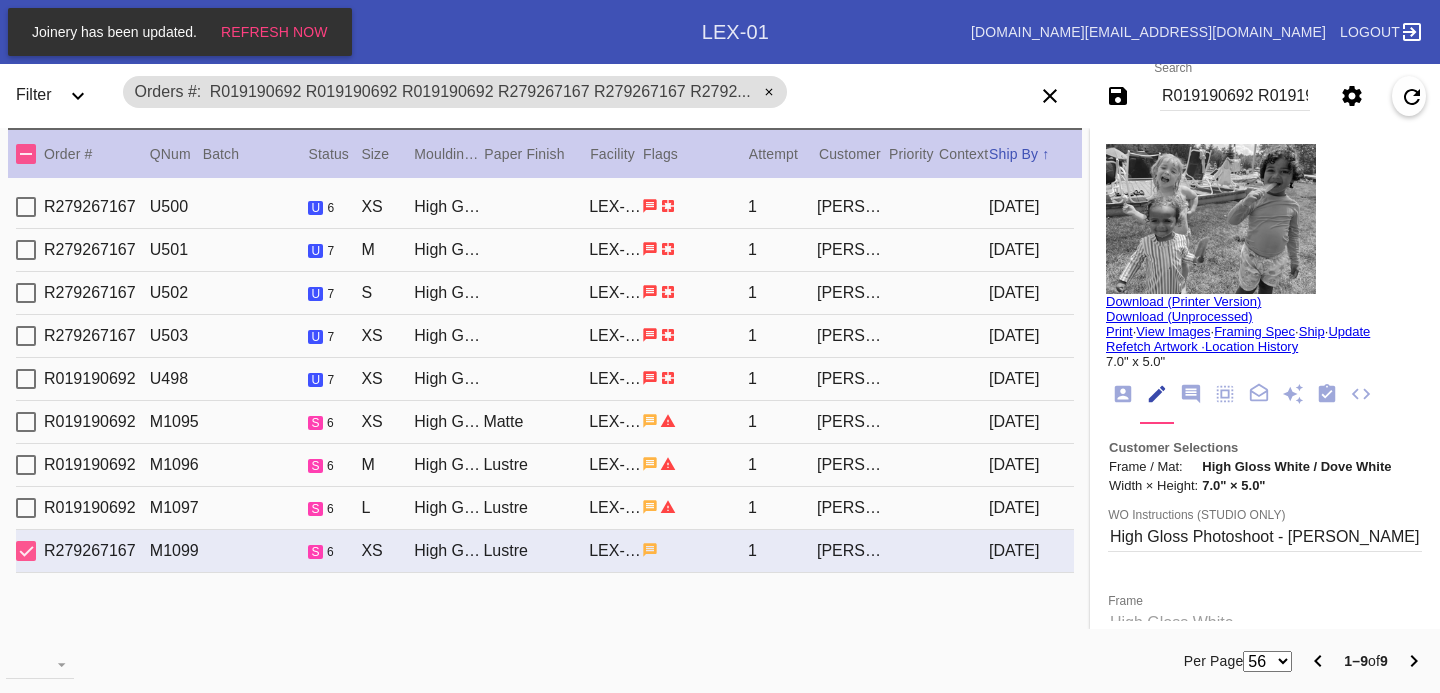 click on "1" at bounding box center [782, 508] 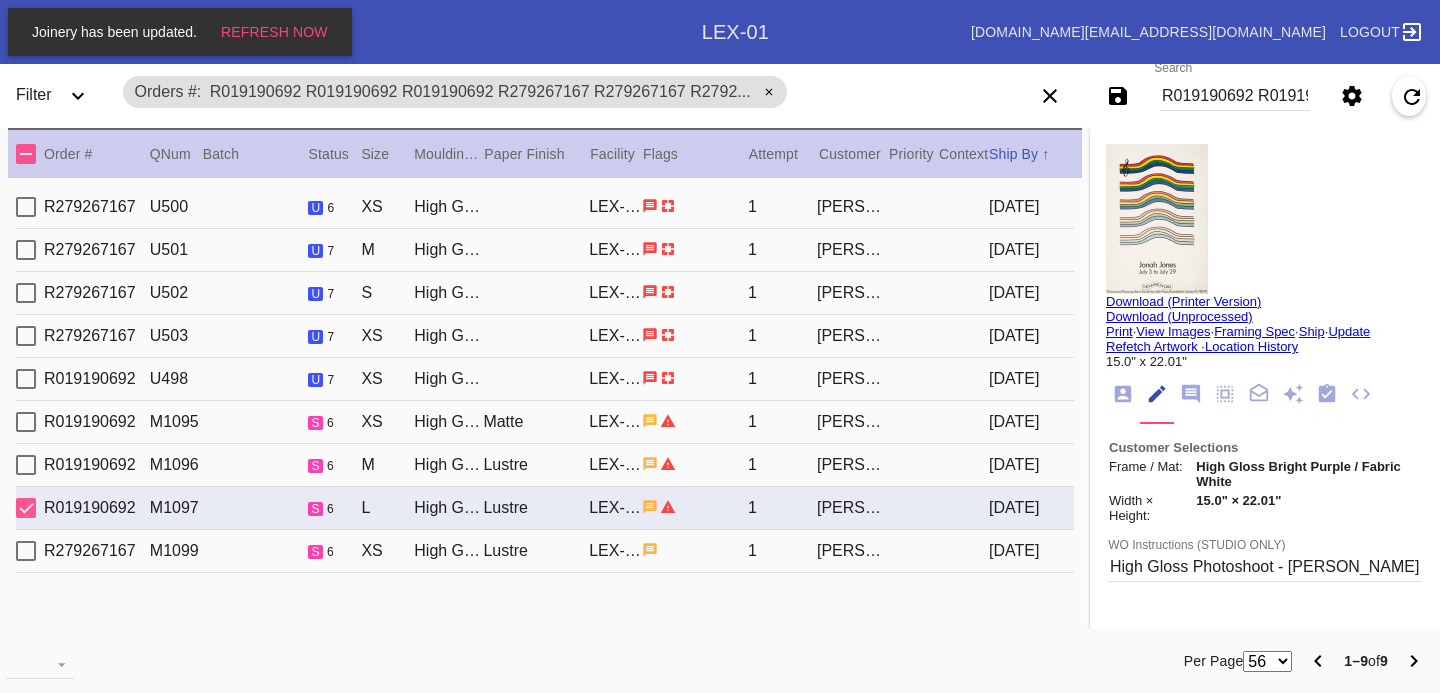 click on "1" at bounding box center [782, 551] 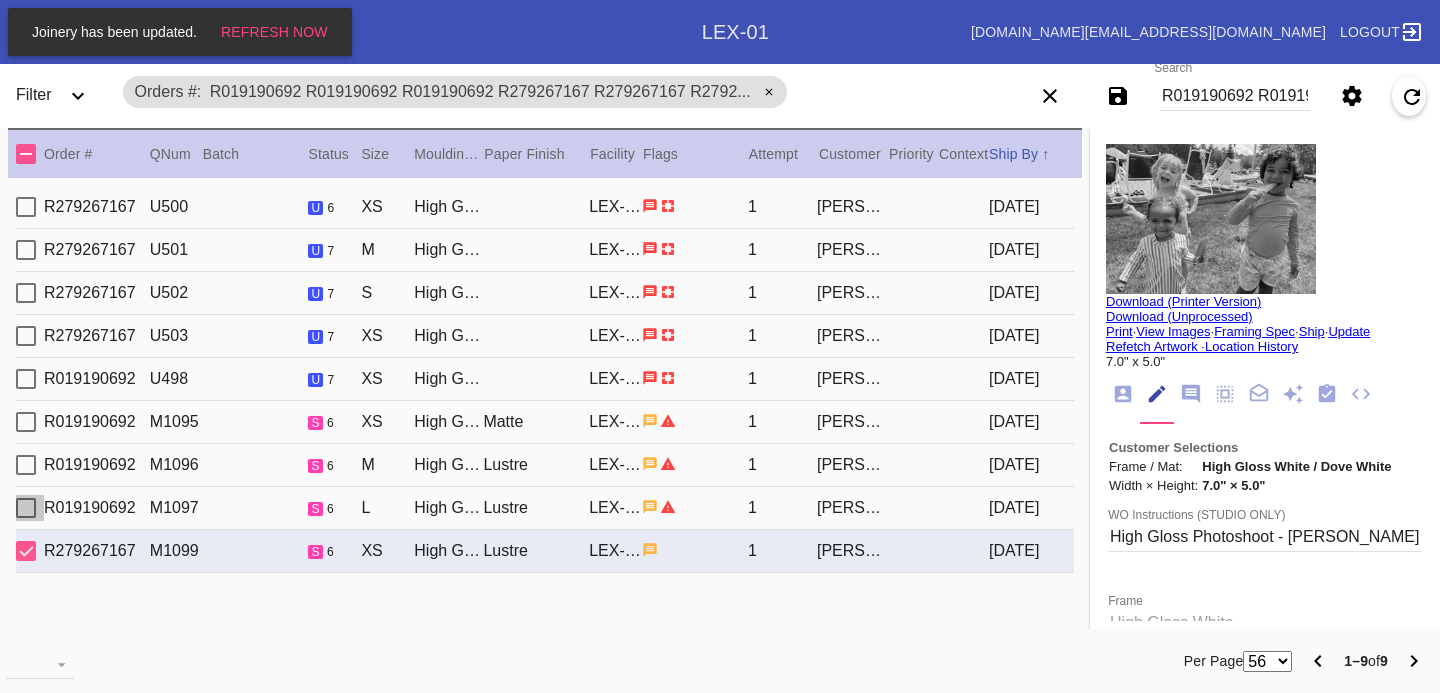 click at bounding box center (26, 508) 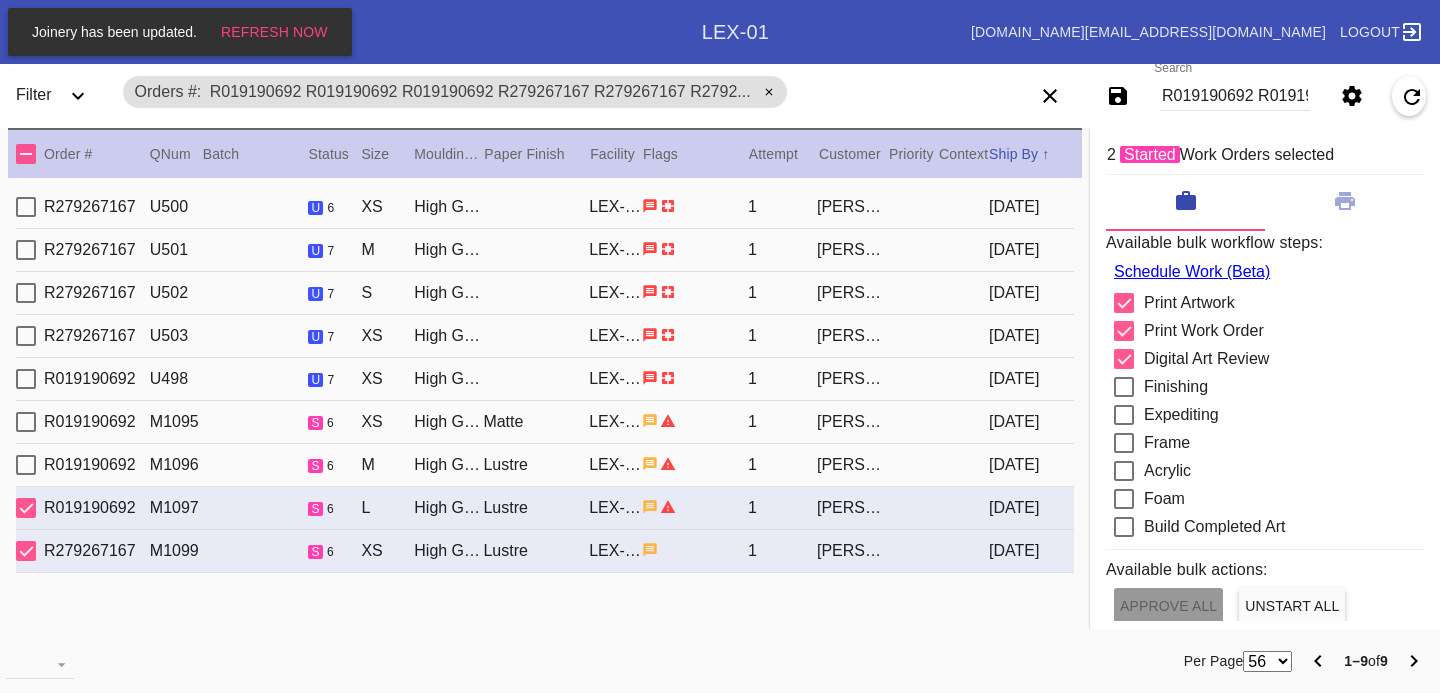 click at bounding box center (26, 465) 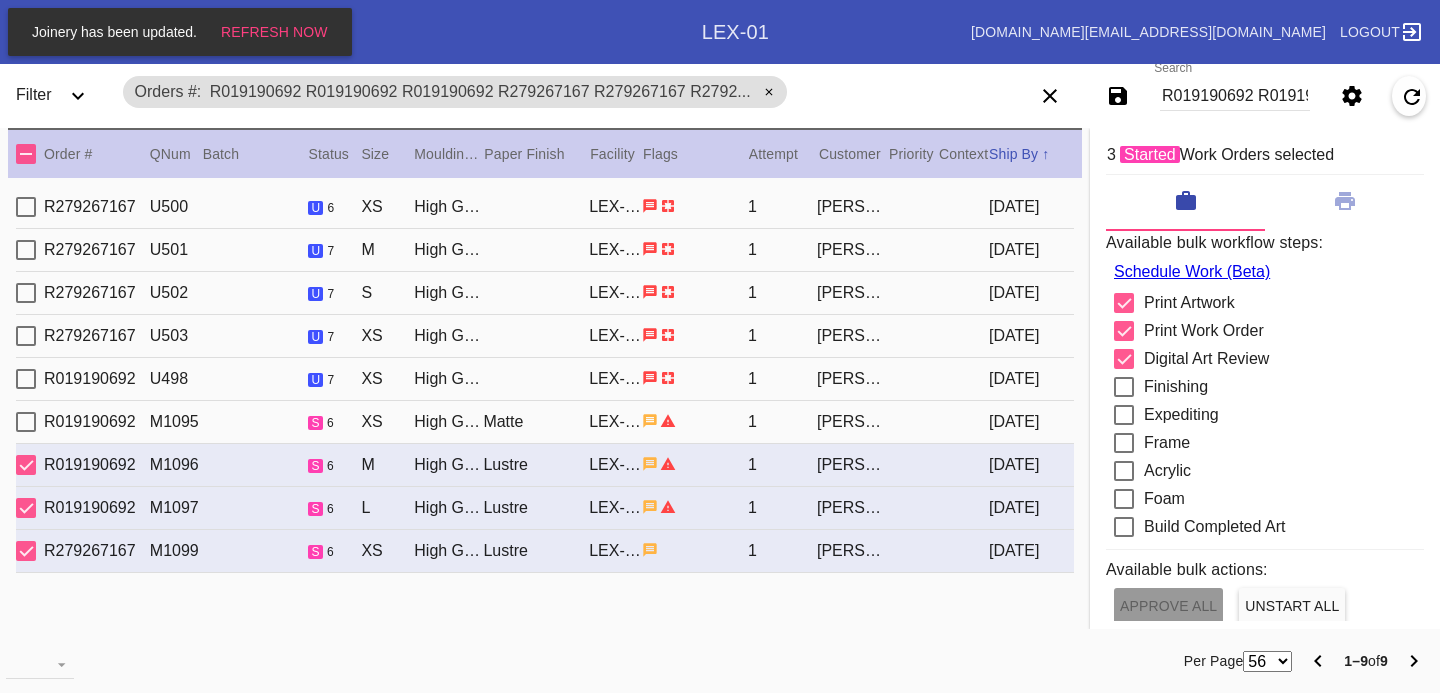 click at bounding box center (26, 422) 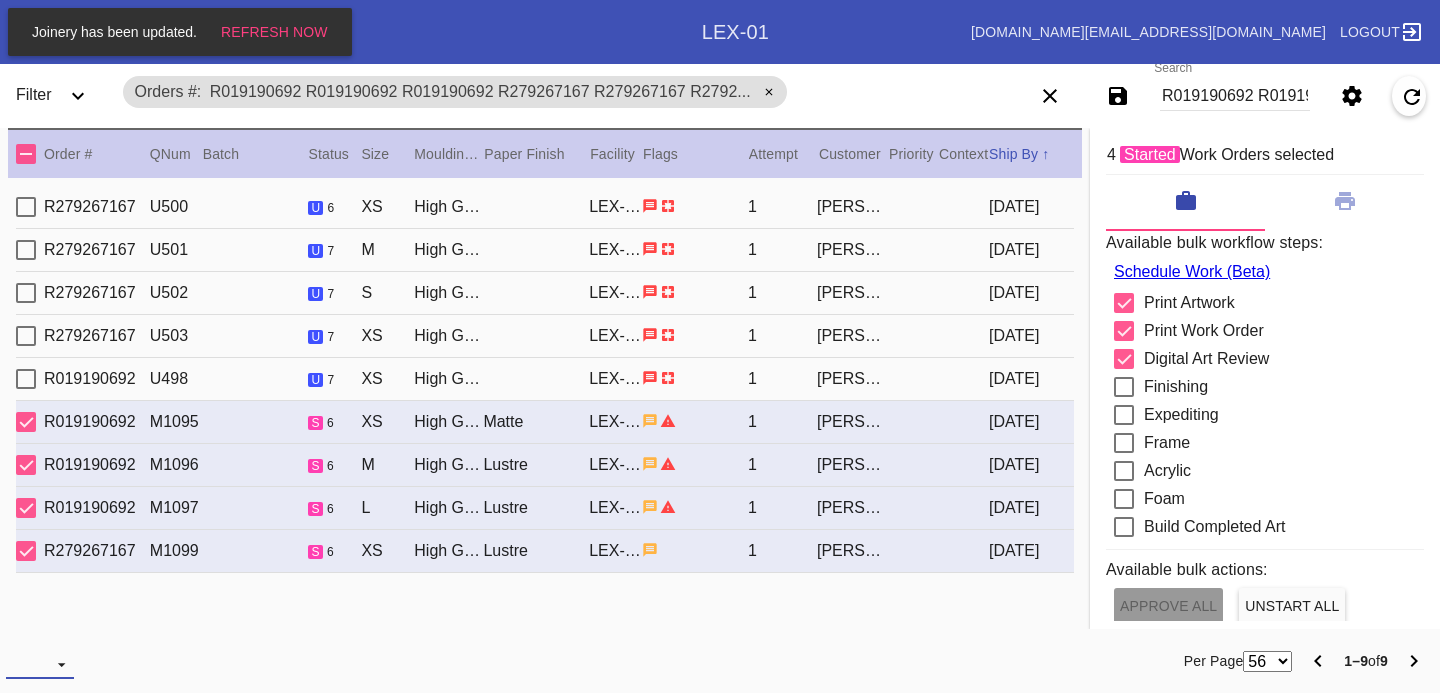 click at bounding box center [40, 664] 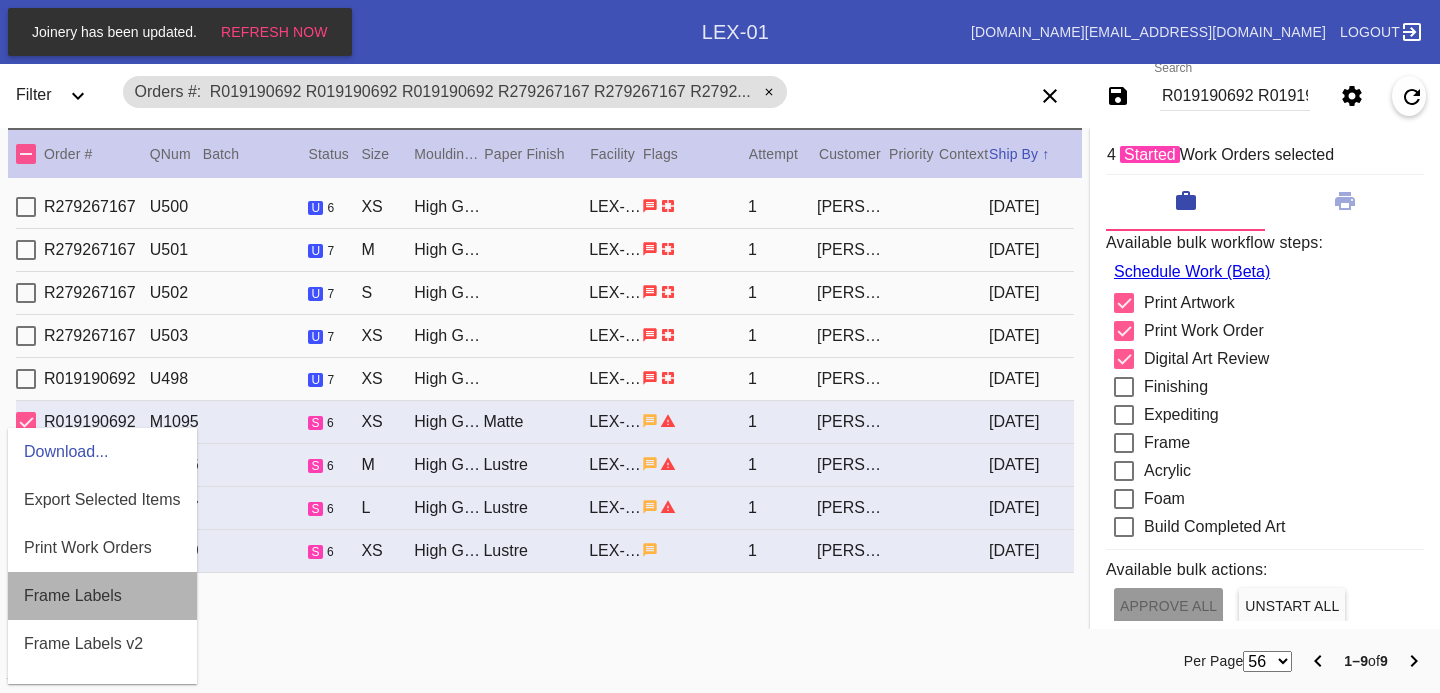 click on "Frame Labels" at bounding box center [102, 596] 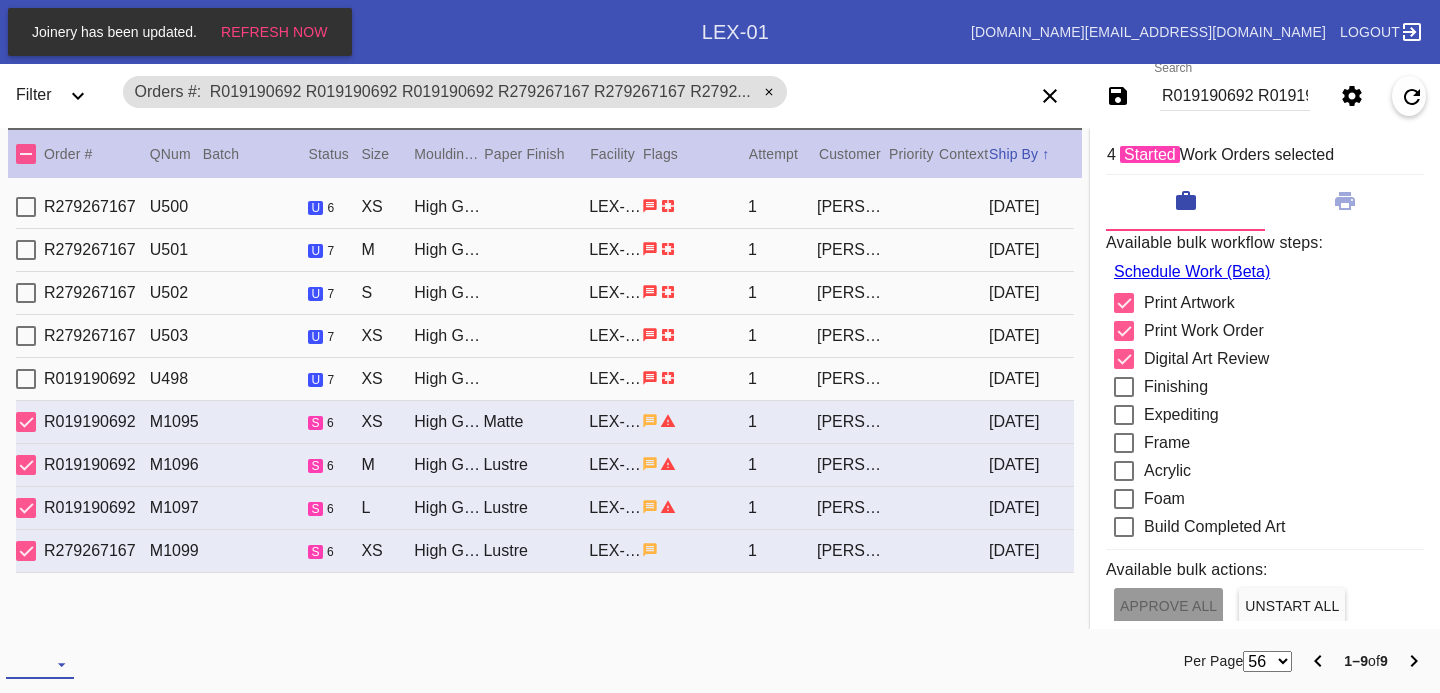 click at bounding box center (40, 664) 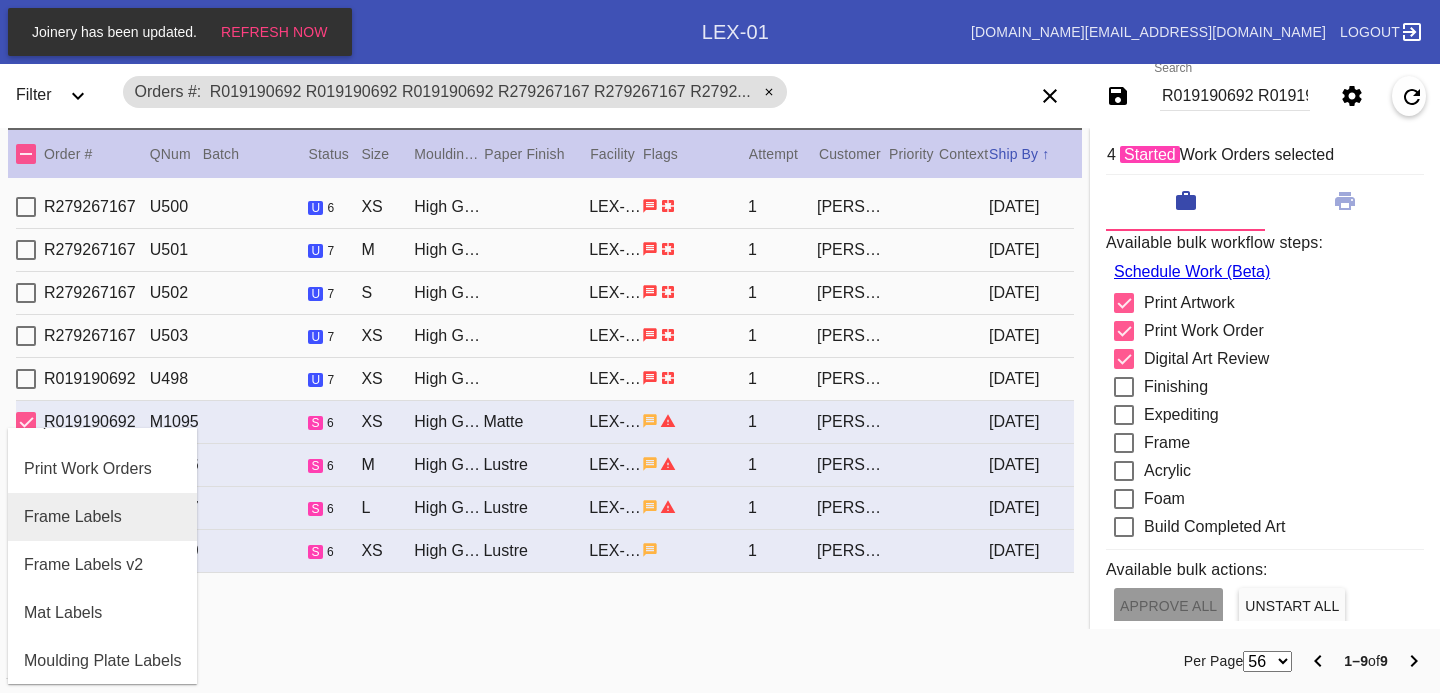 scroll, scrollTop: 84, scrollLeft: 0, axis: vertical 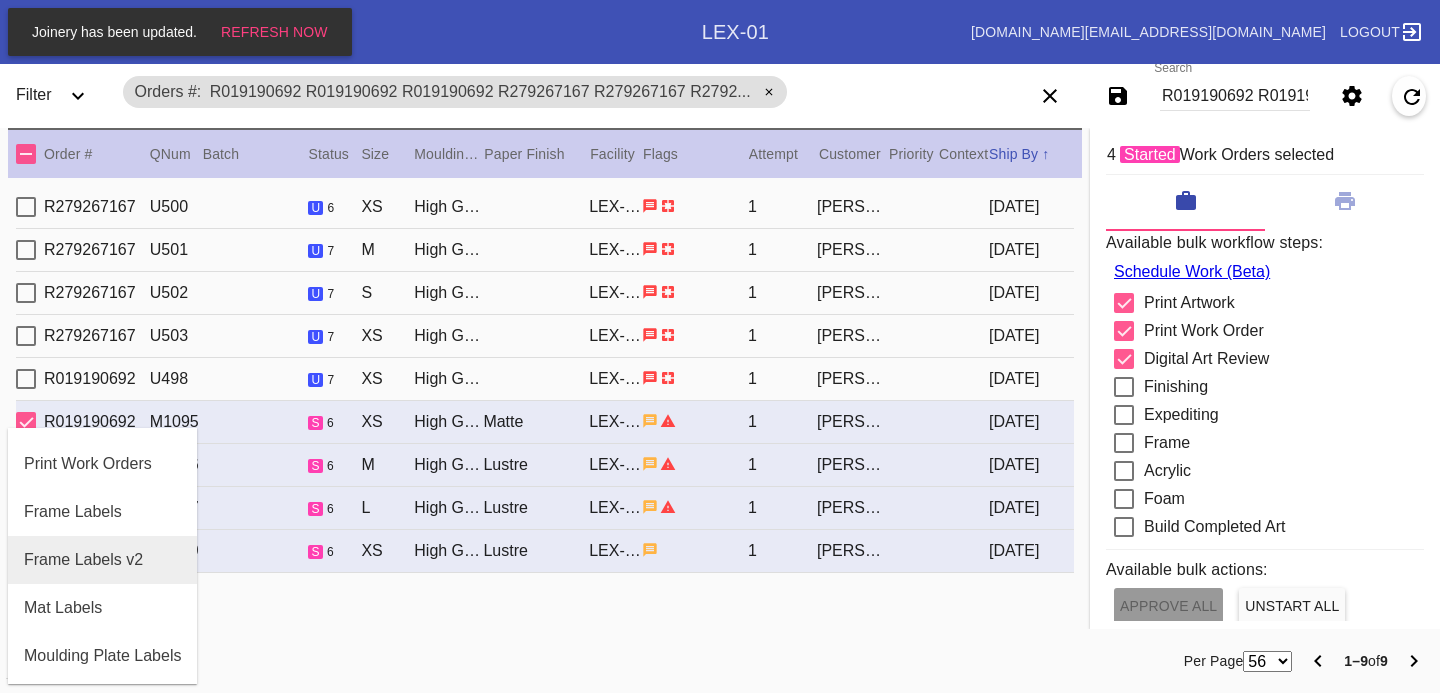 click on "Frame Labels v2" at bounding box center [83, 560] 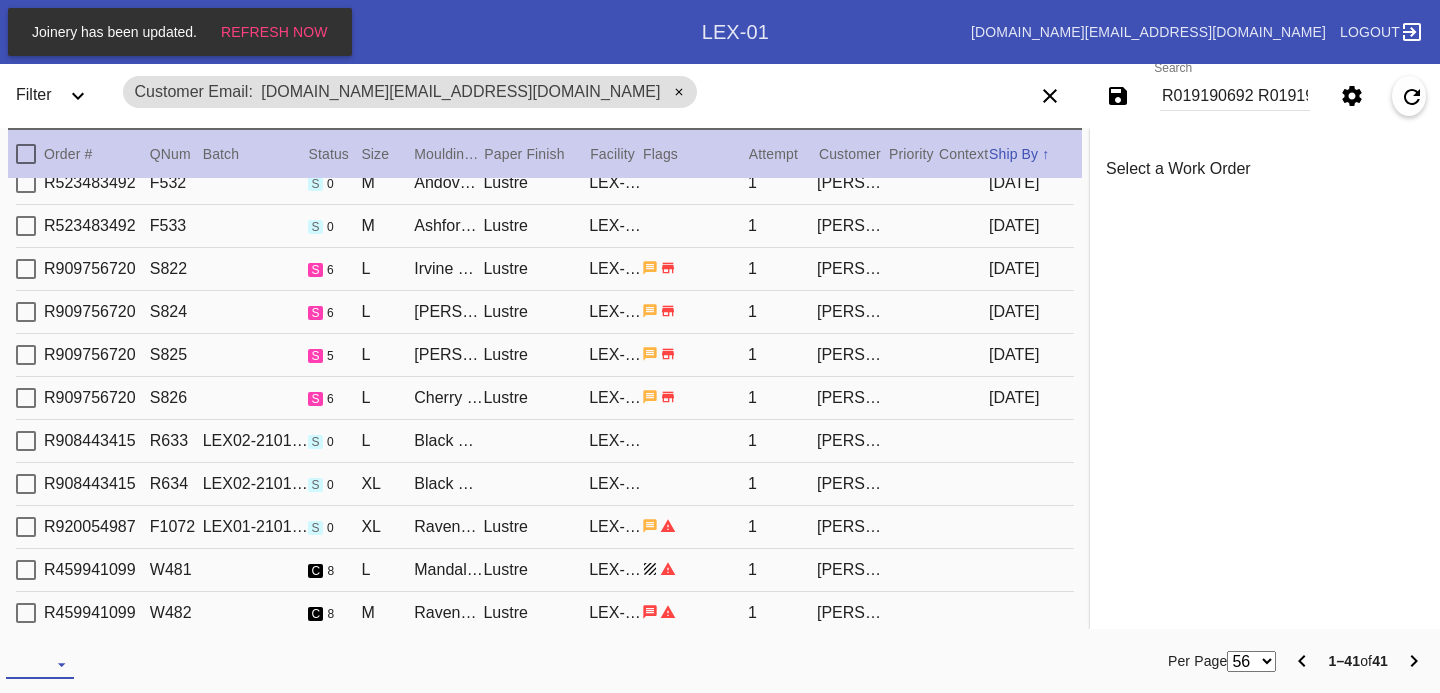 scroll, scrollTop: 1108, scrollLeft: 0, axis: vertical 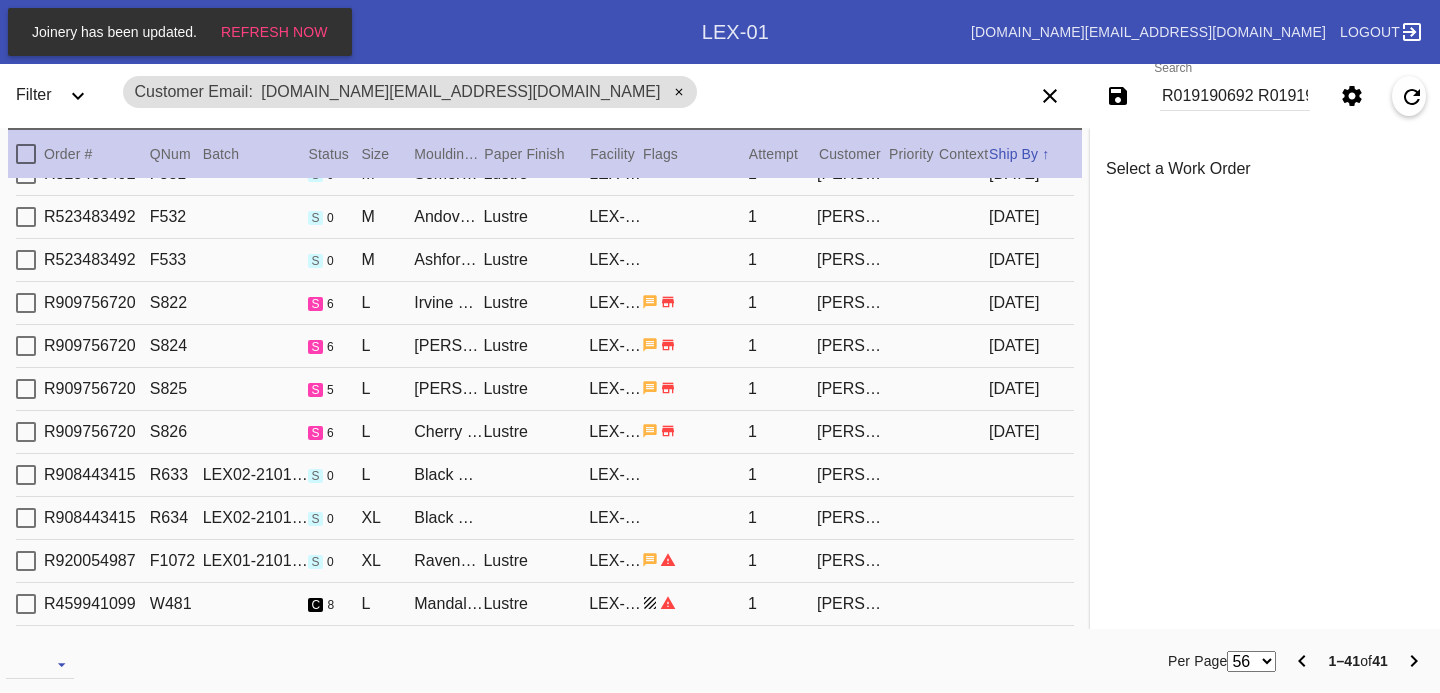 click at bounding box center (26, 303) 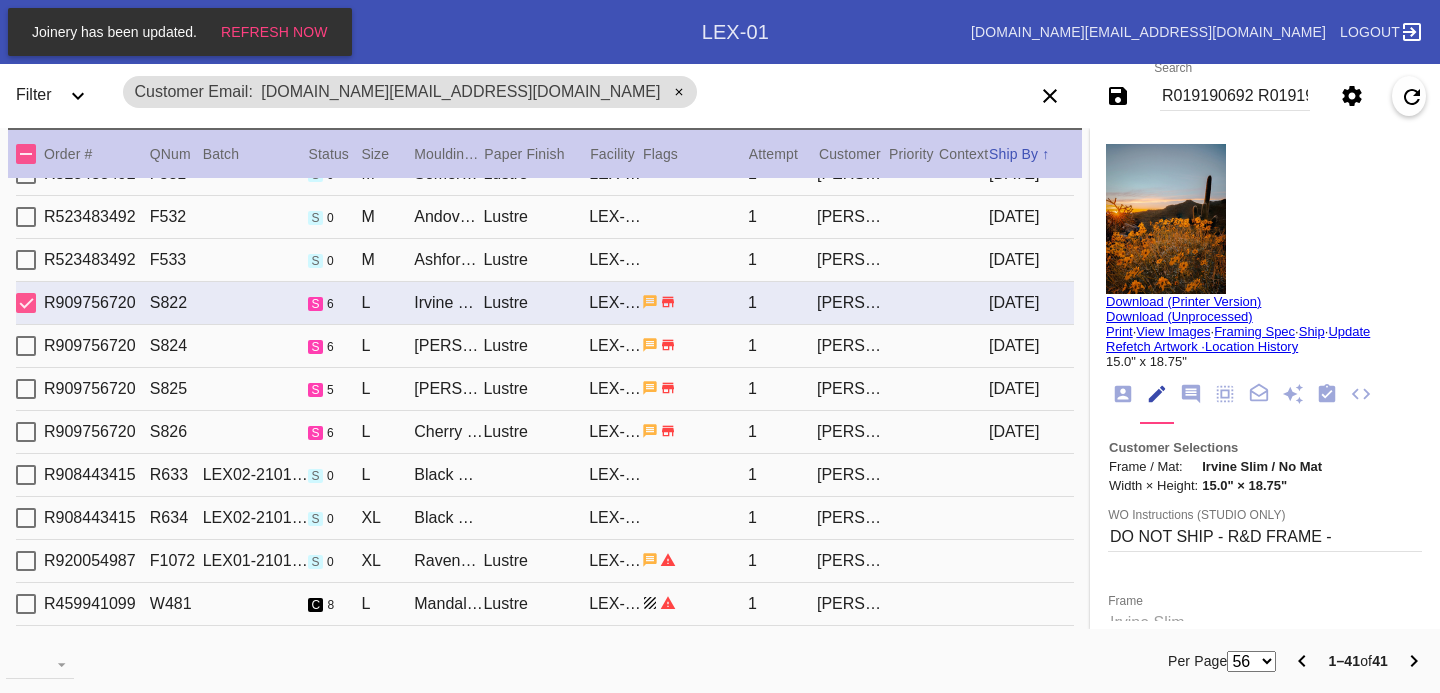 click on "R909756720 S825 s   5 L Florence / No Mat Lustre LEX-01 1 Jessica Day
2025-06-30" at bounding box center [545, 389] 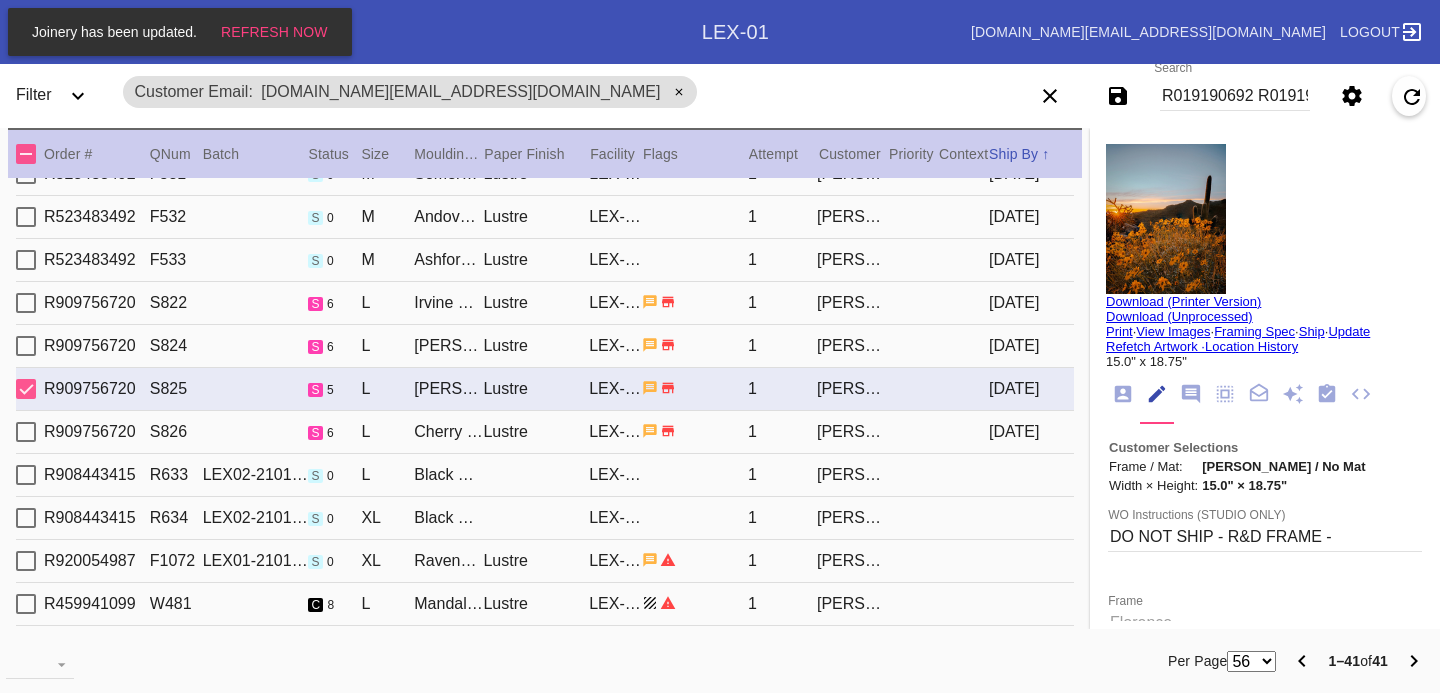 click at bounding box center [26, 346] 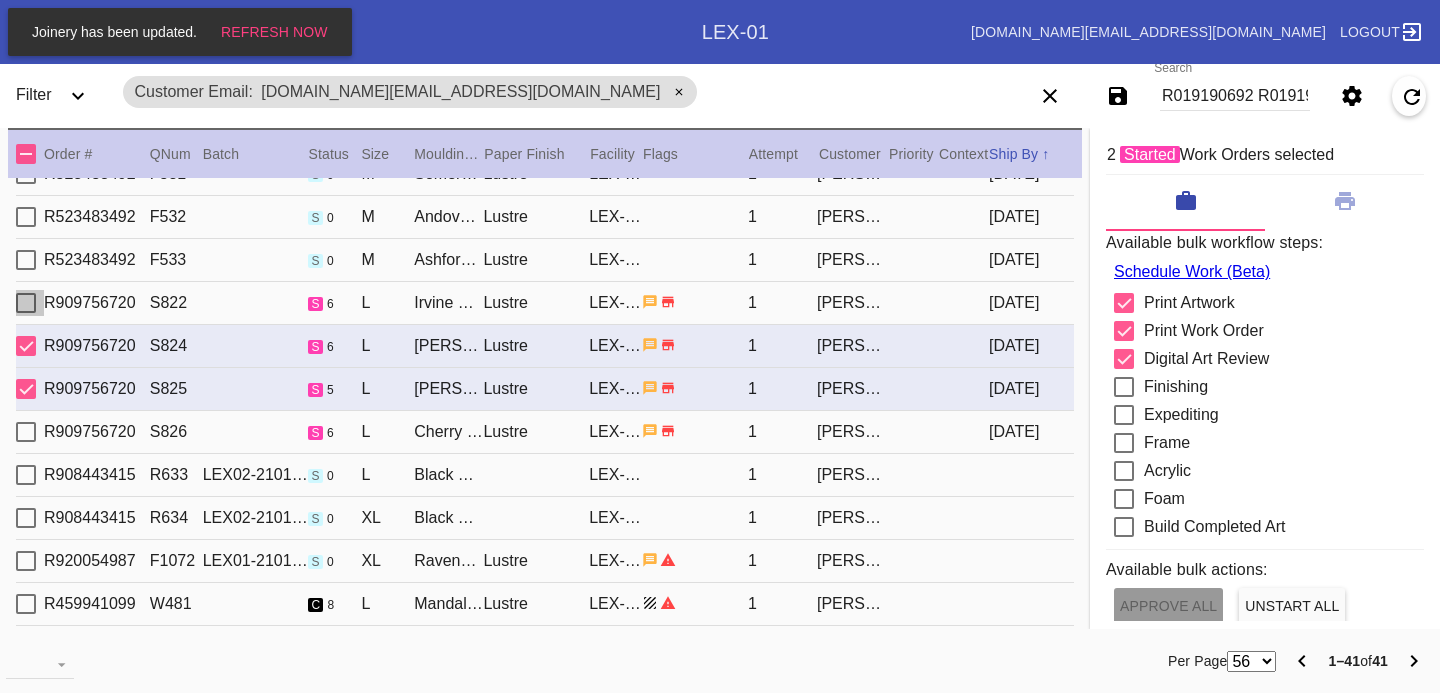 click at bounding box center (26, 303) 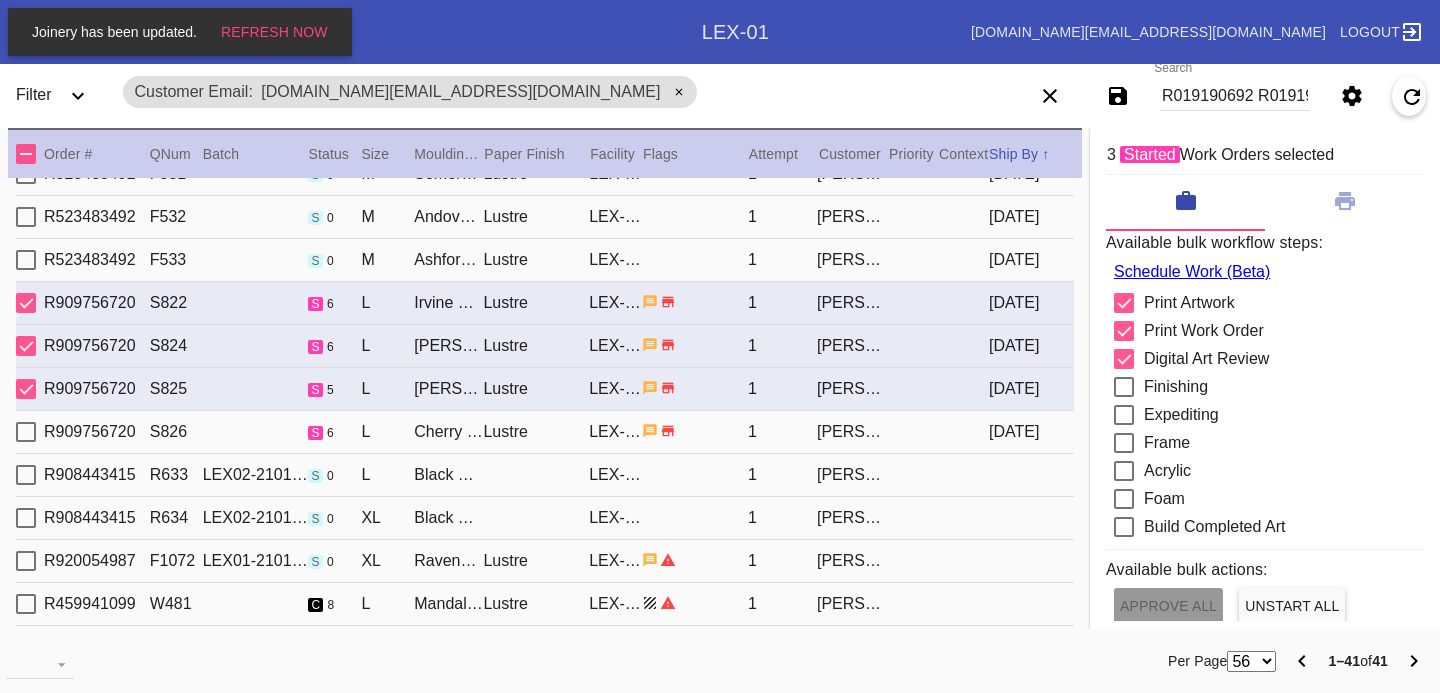 click at bounding box center [26, 432] 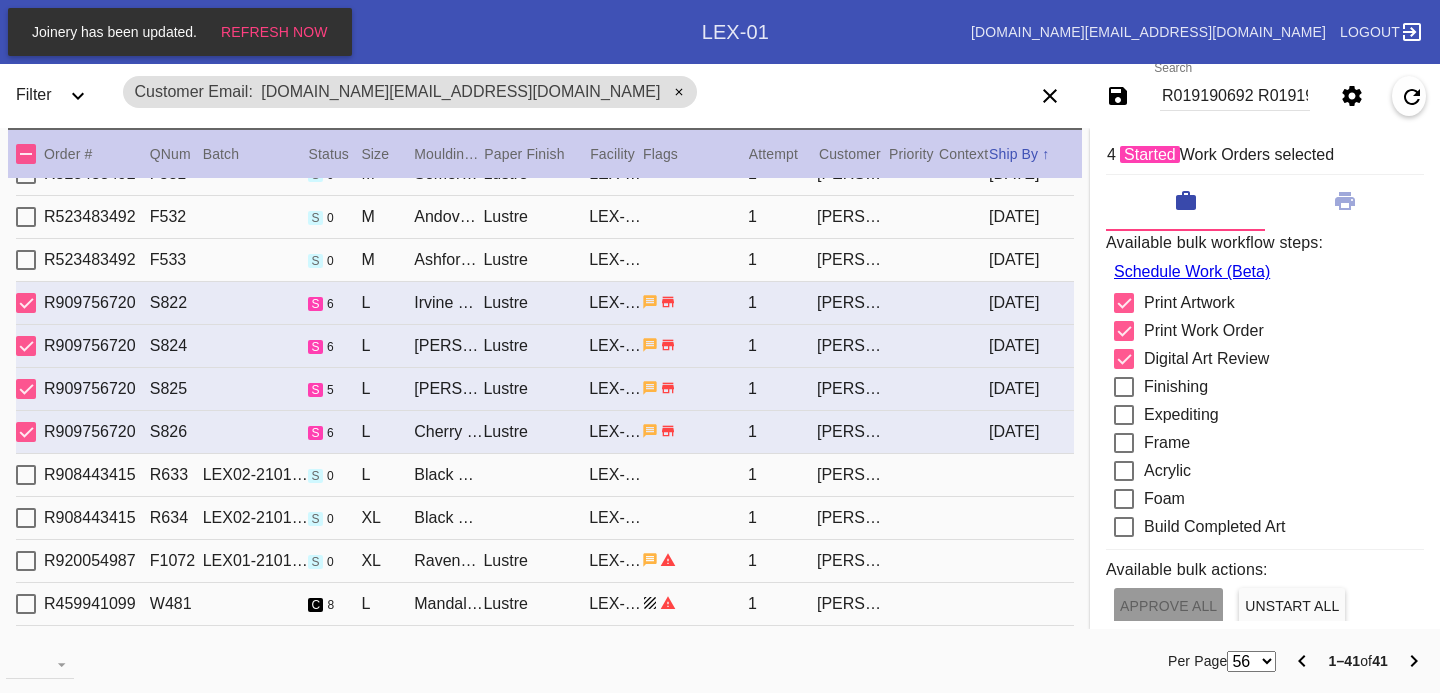 click at bounding box center [1124, 387] 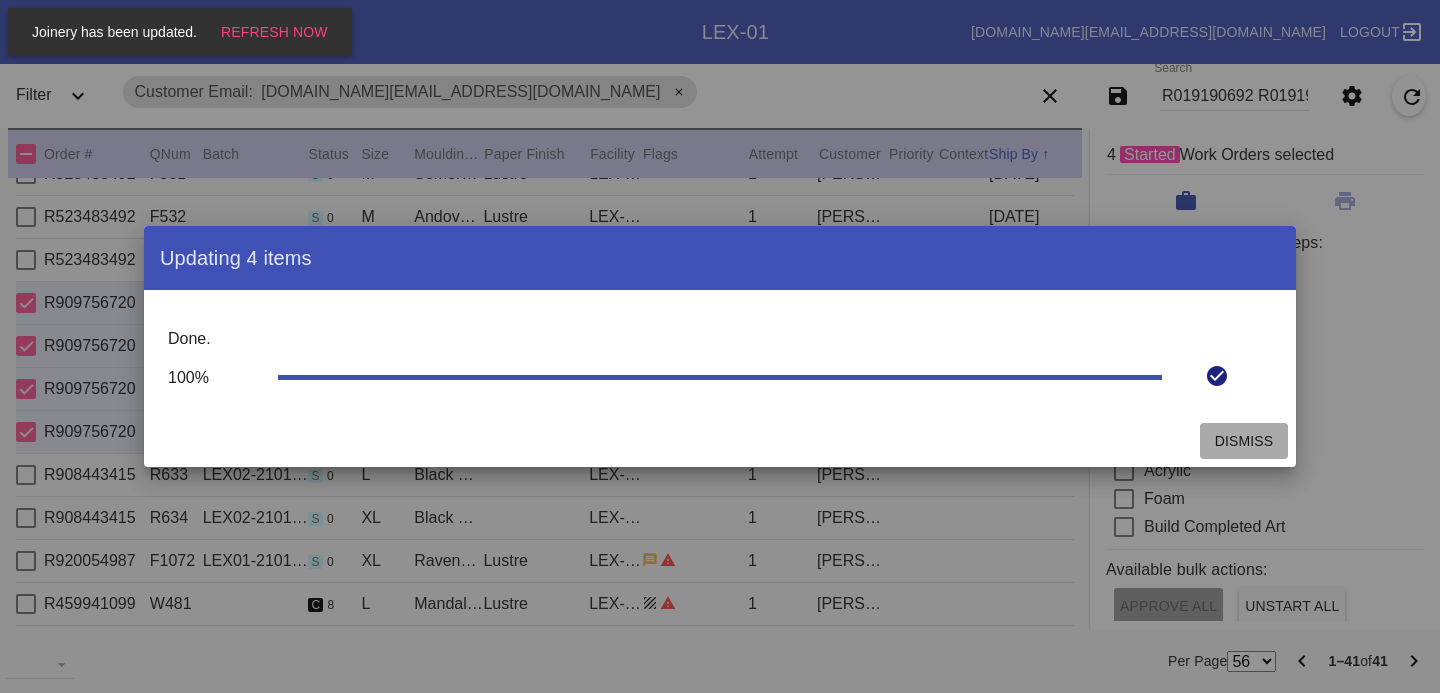 click on "Dismiss" 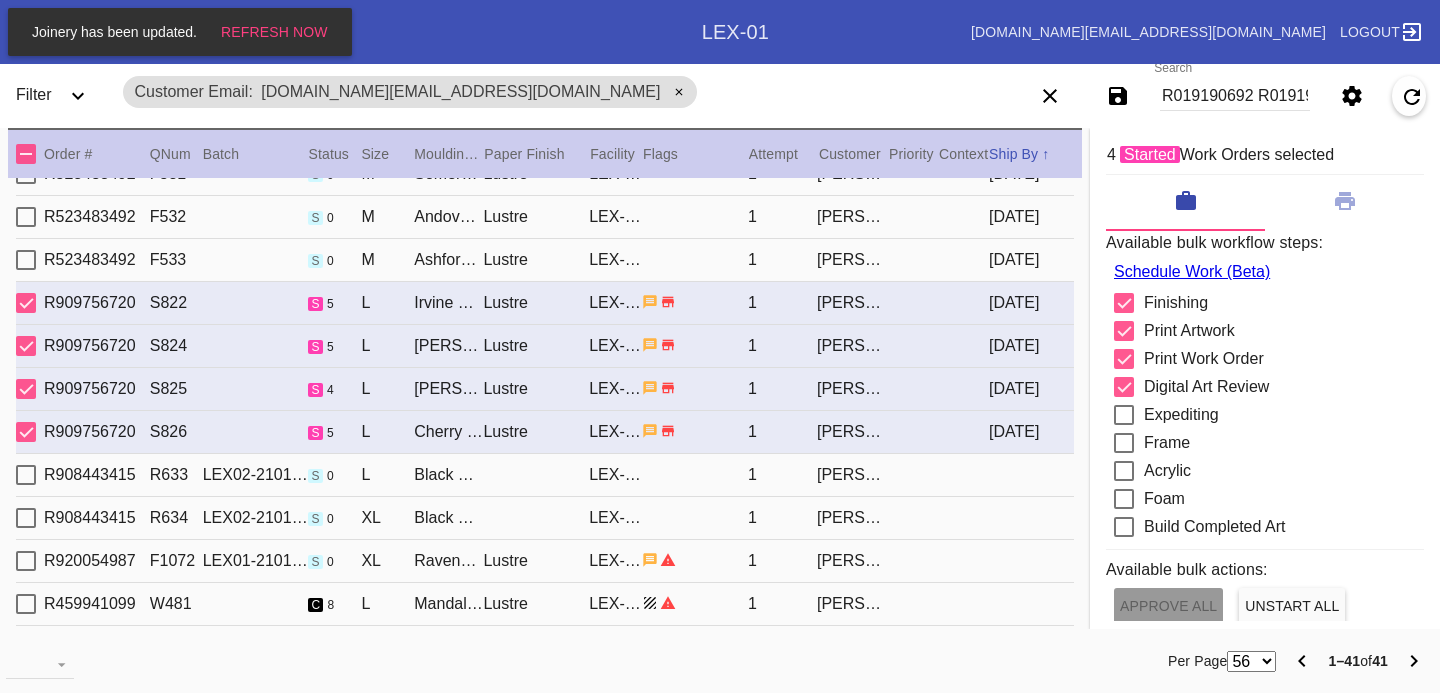 click at bounding box center [1124, 415] 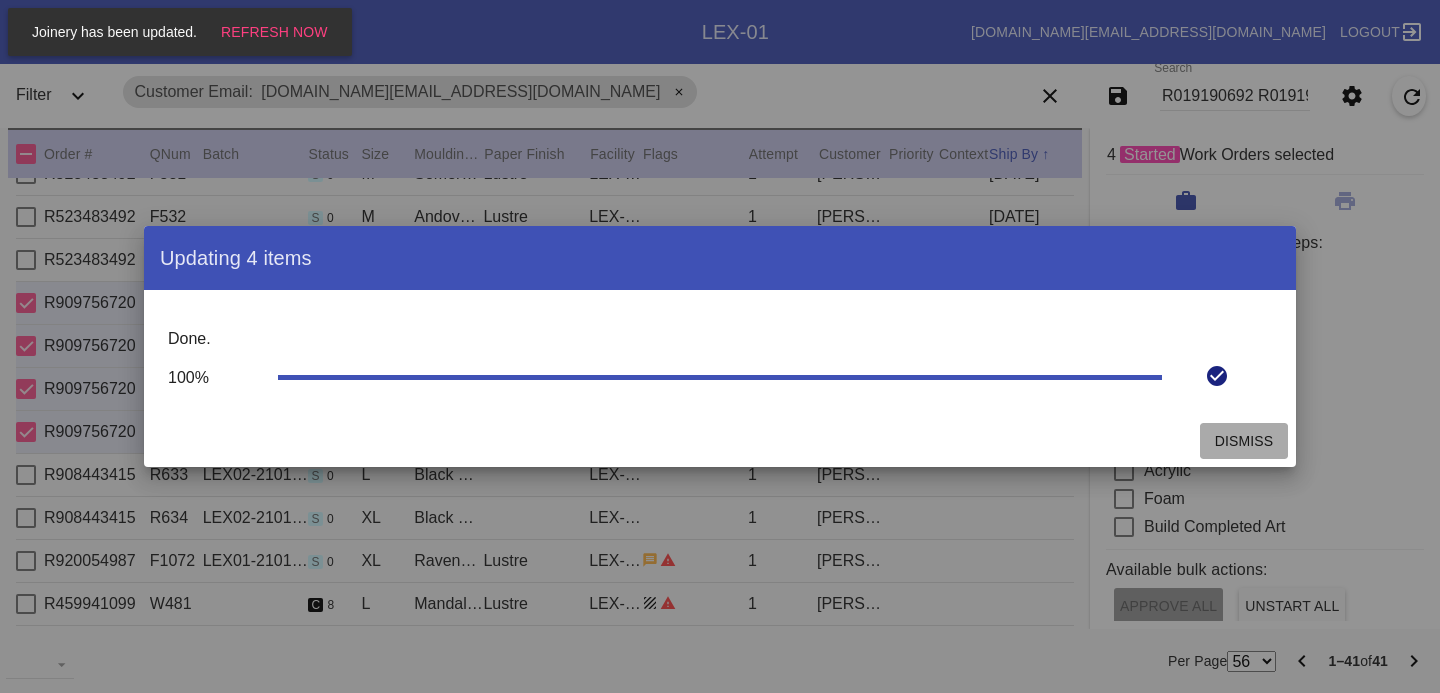 click on "Dismiss" 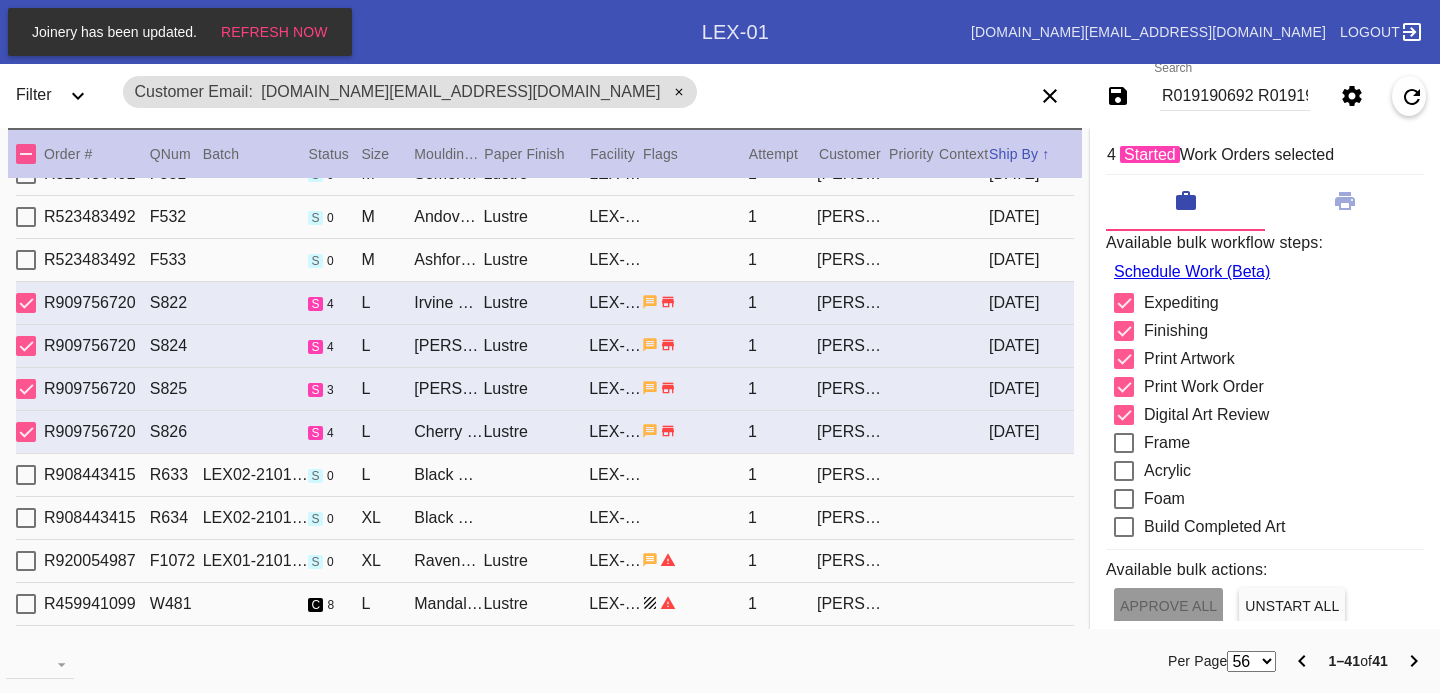 click at bounding box center [1124, 443] 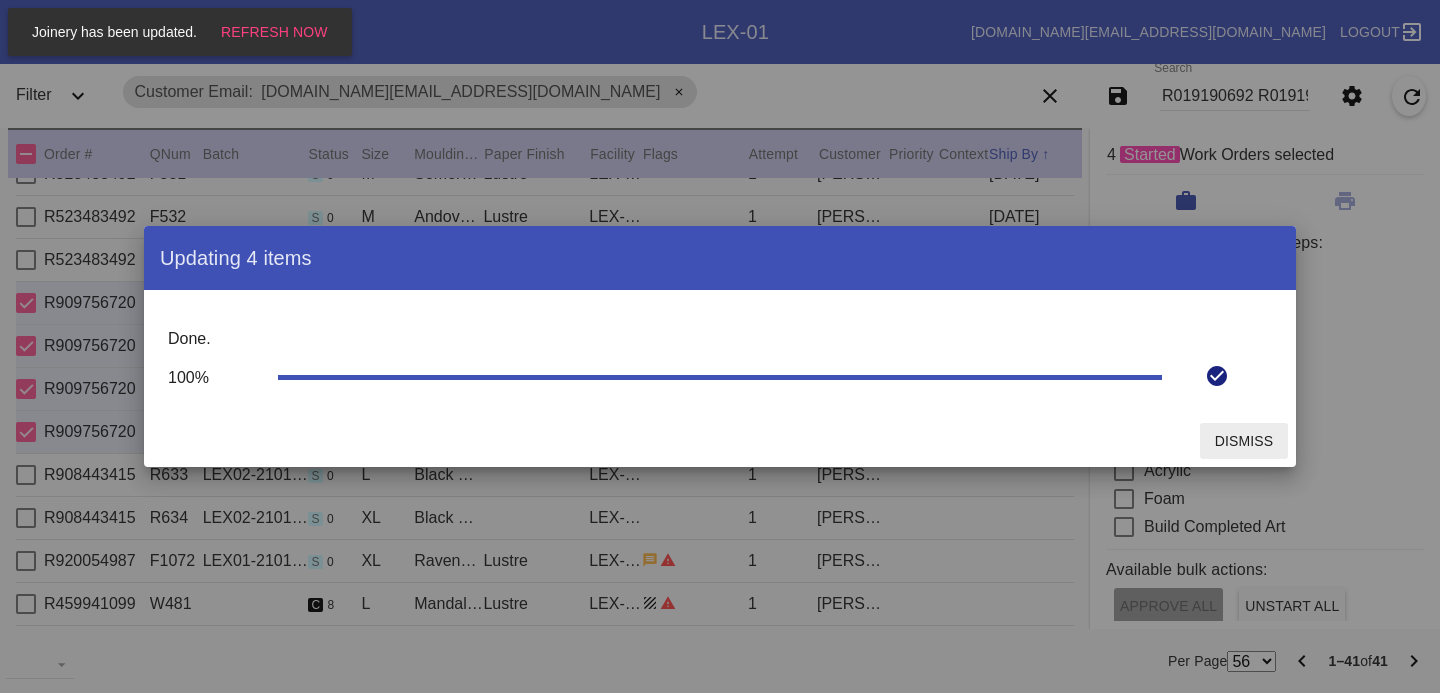 click on "Dismiss" 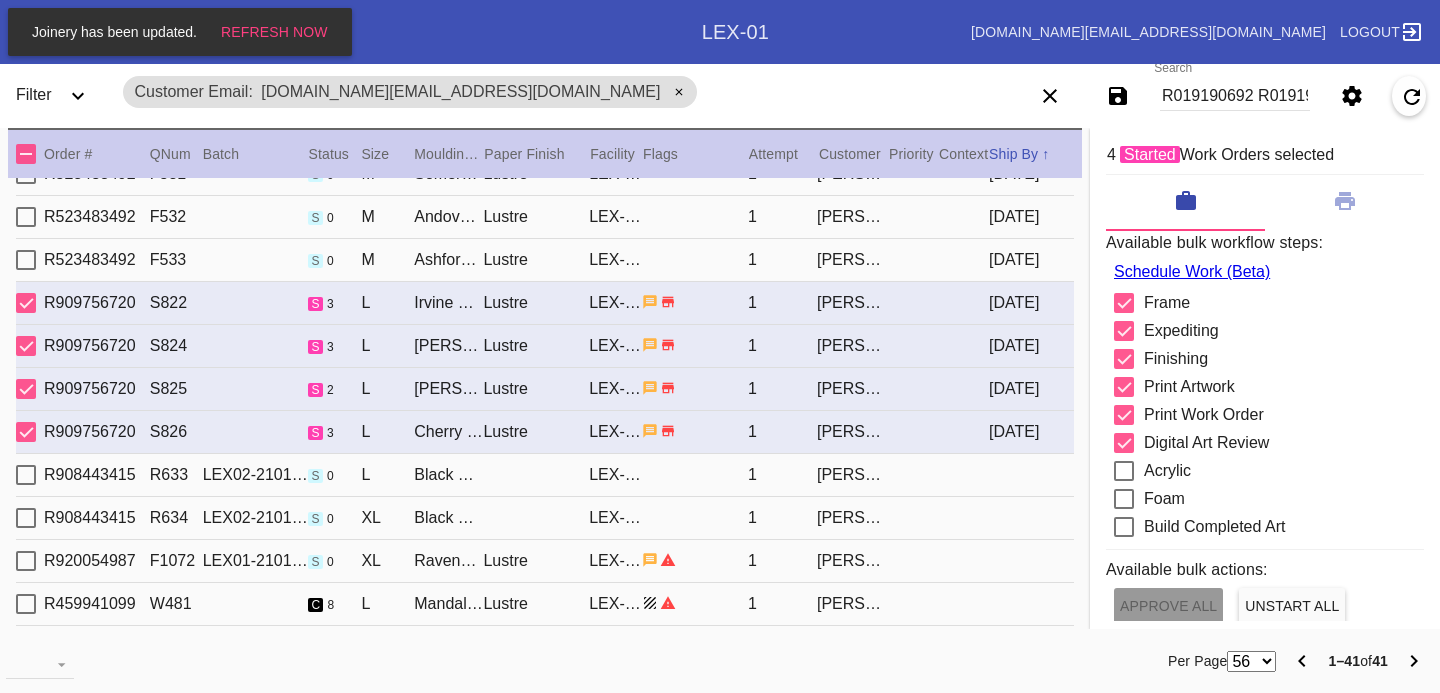 click at bounding box center [1124, 471] 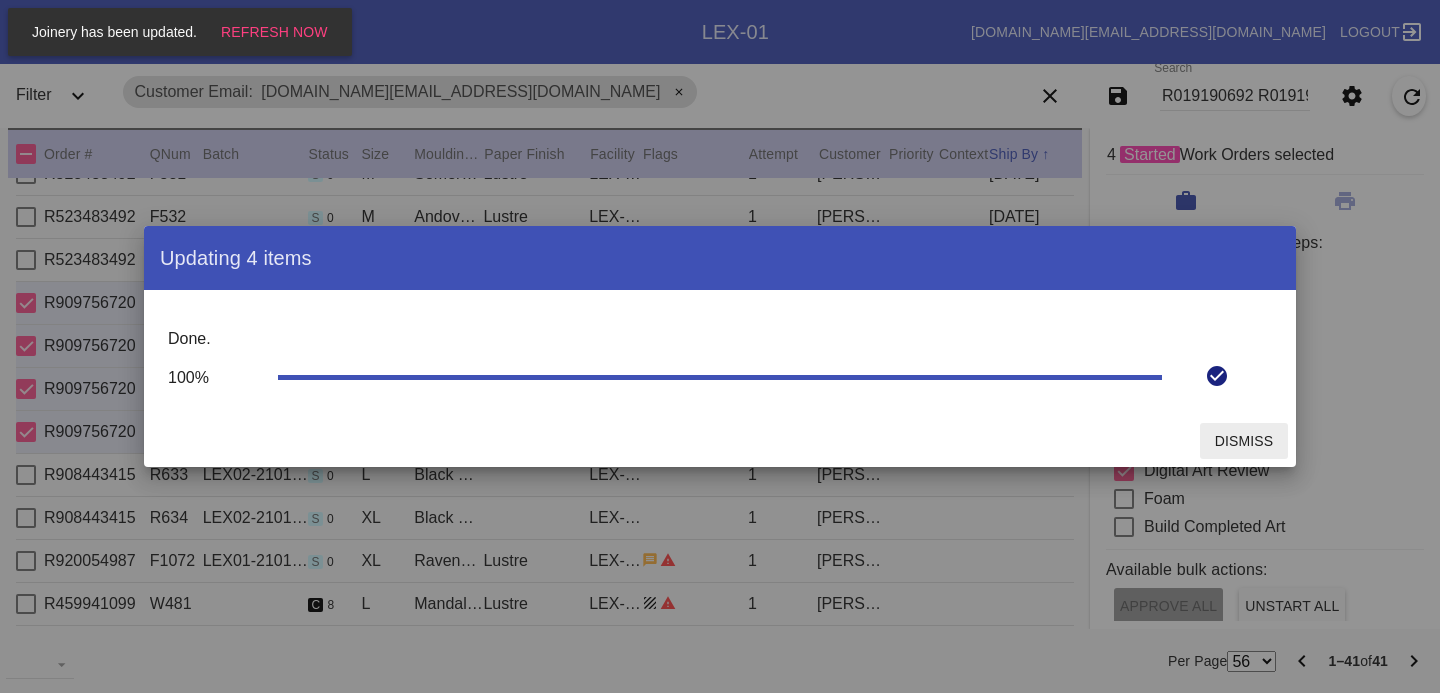 click on "Dismiss" 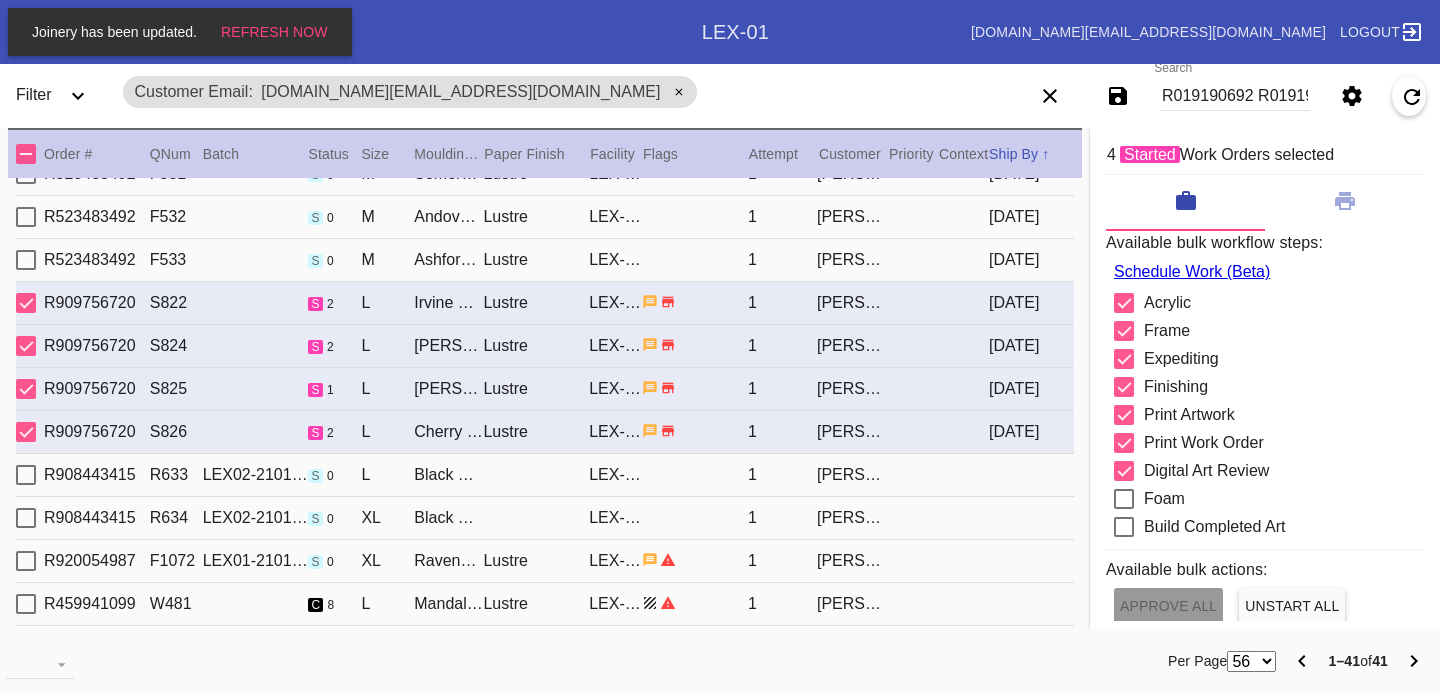 click at bounding box center [1124, 499] 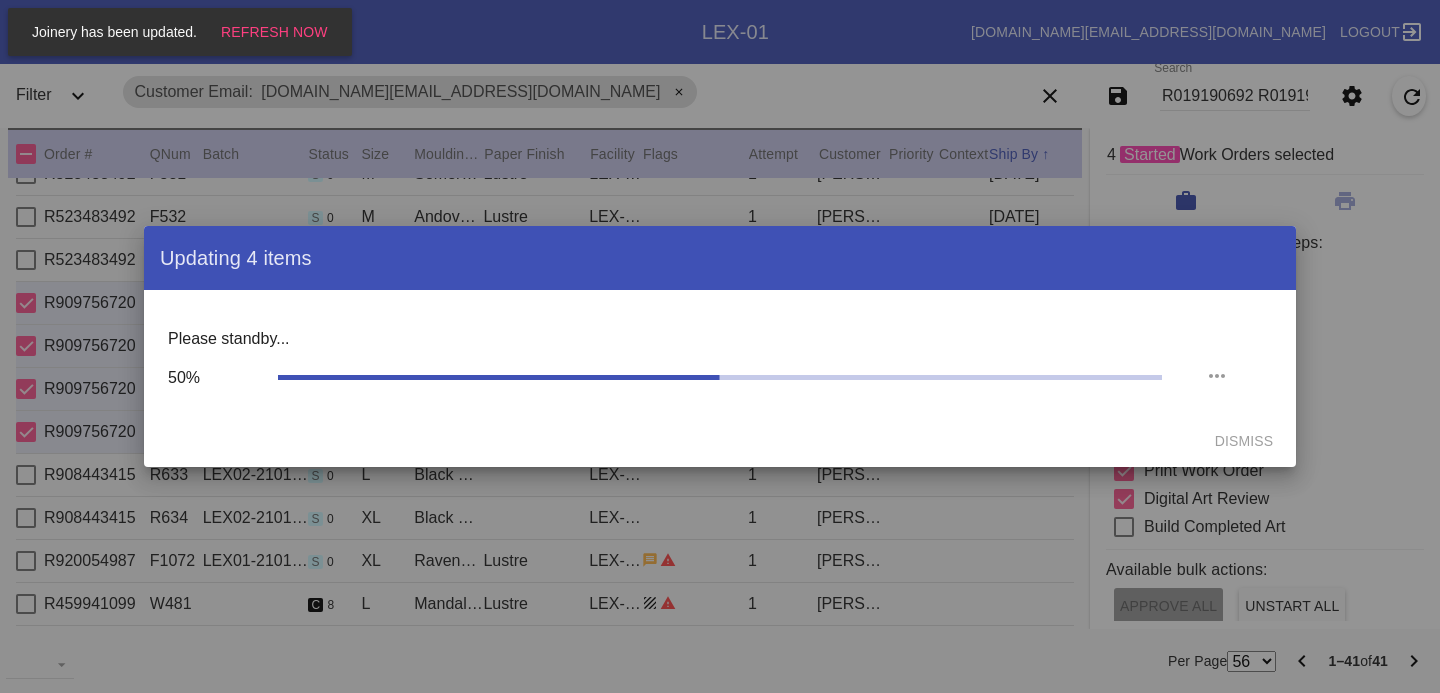 click on "Please standby... 50%" at bounding box center (720, 352) 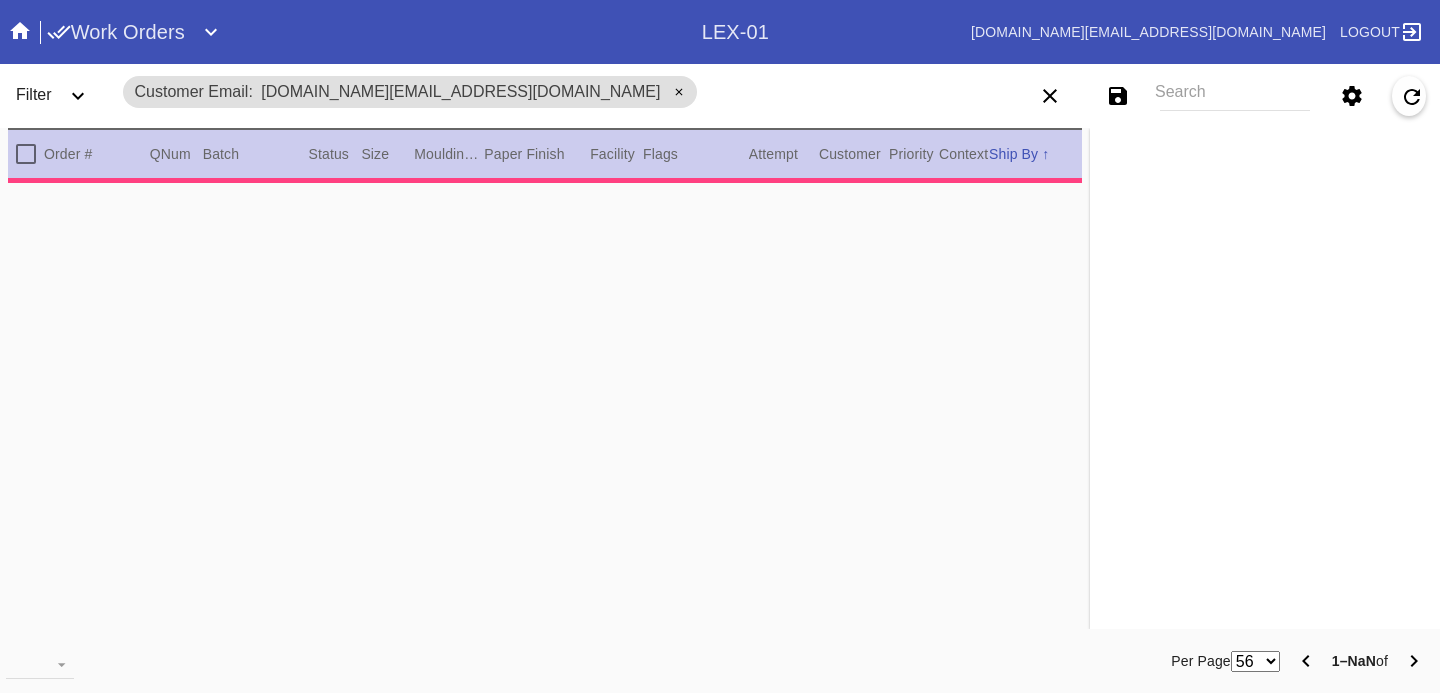 scroll, scrollTop: 0, scrollLeft: 0, axis: both 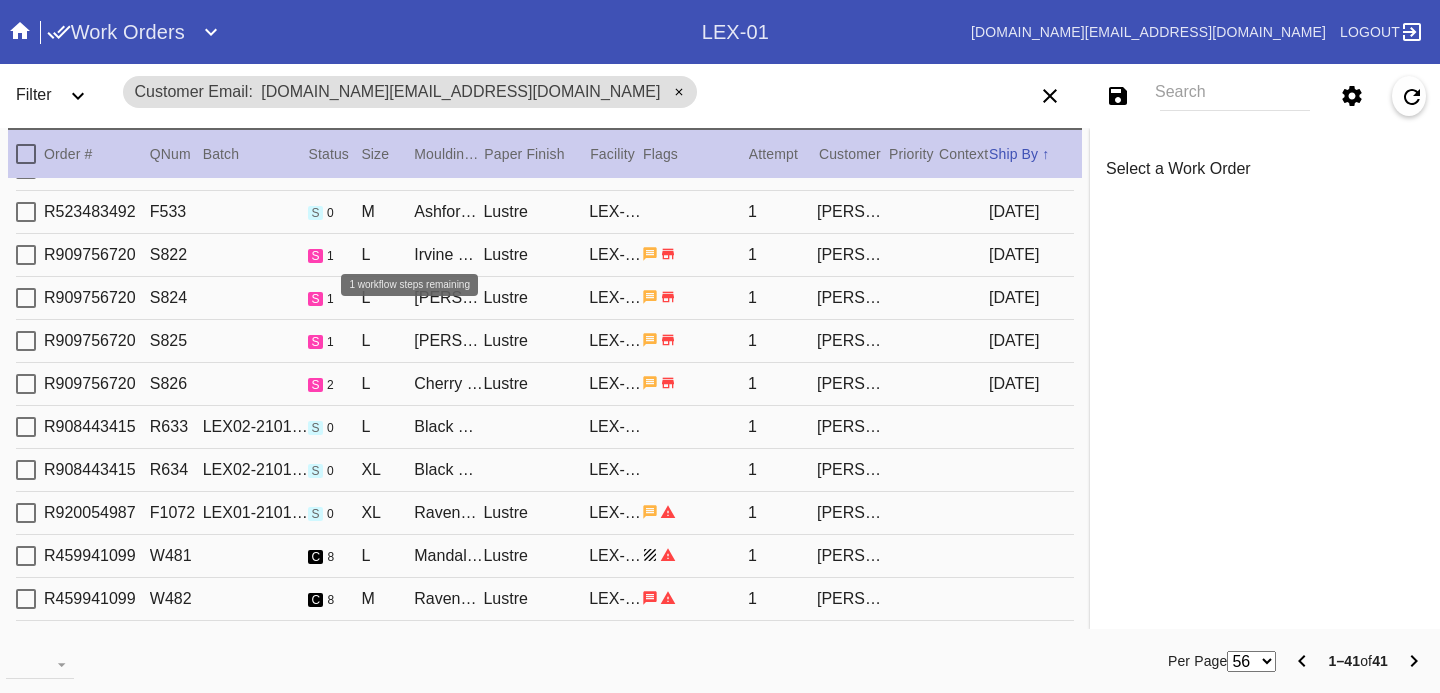 click on "s   1" at bounding box center [334, 255] 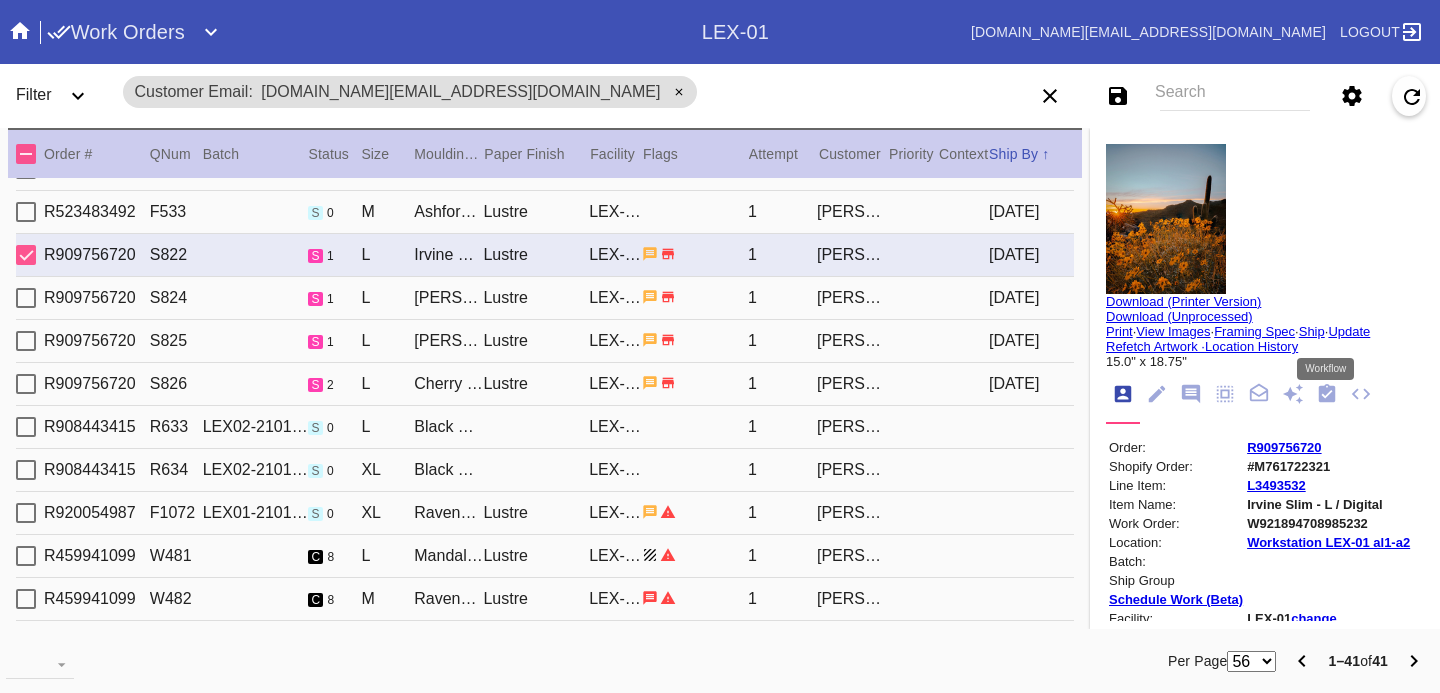 click 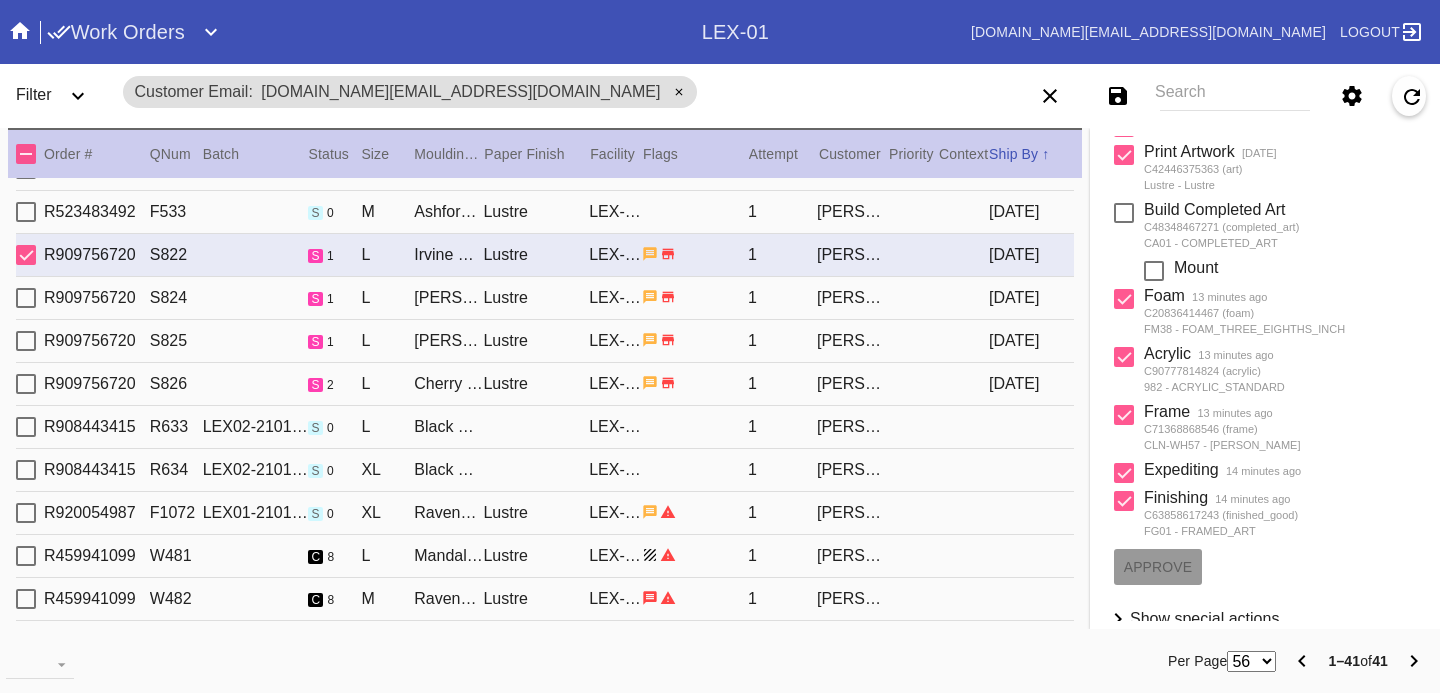 scroll, scrollTop: 339, scrollLeft: 0, axis: vertical 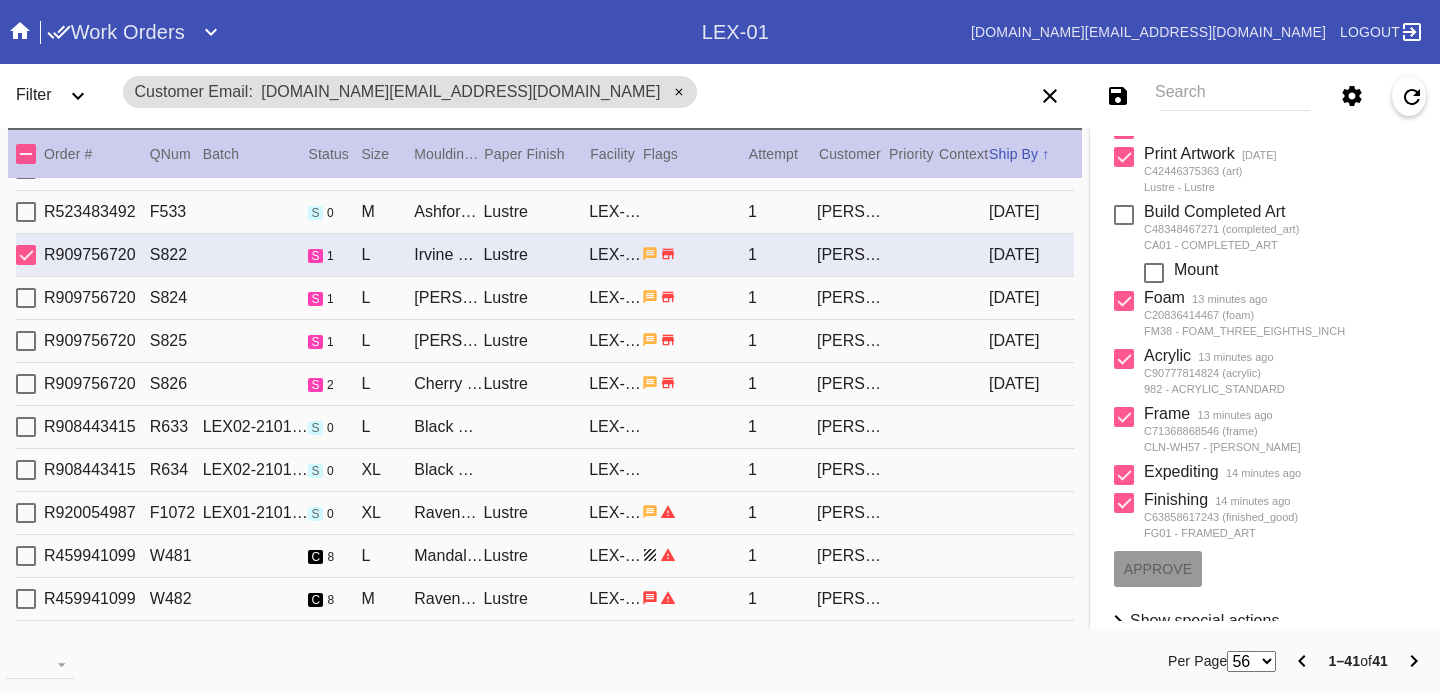 click at bounding box center [1124, 215] 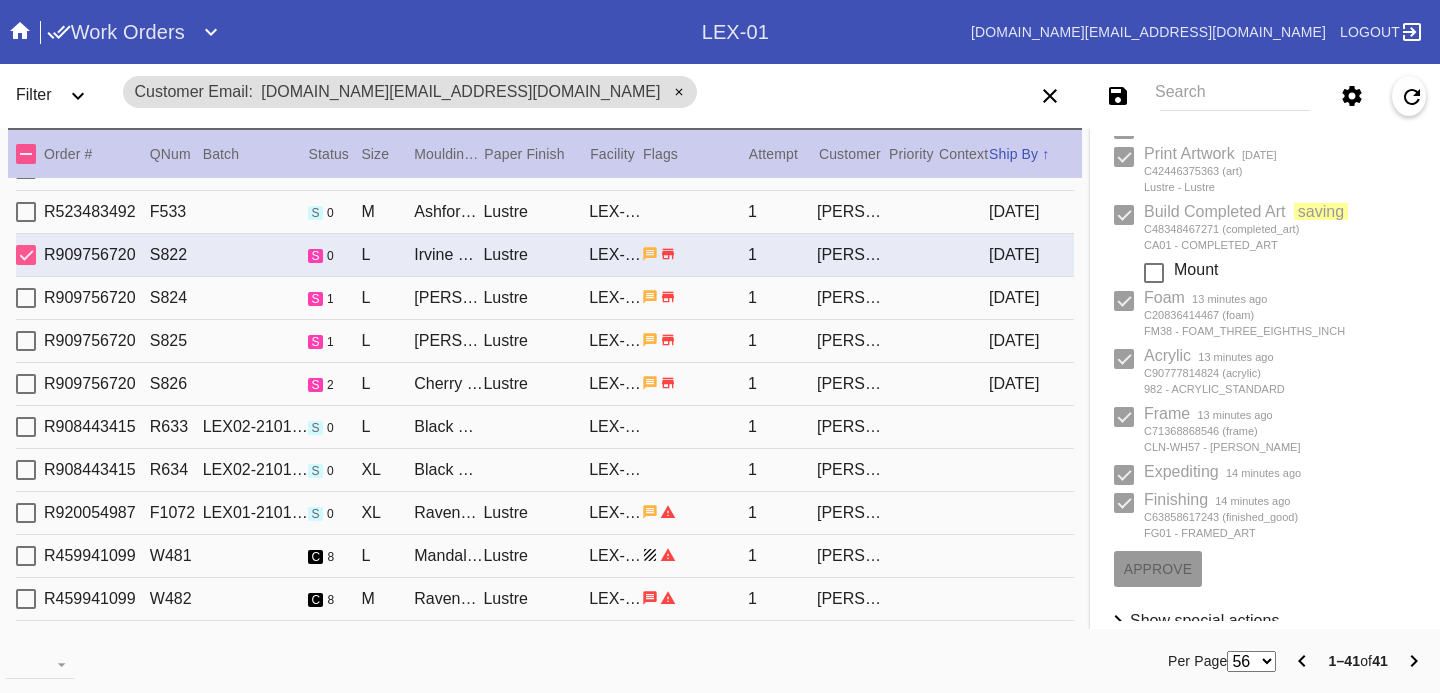 type 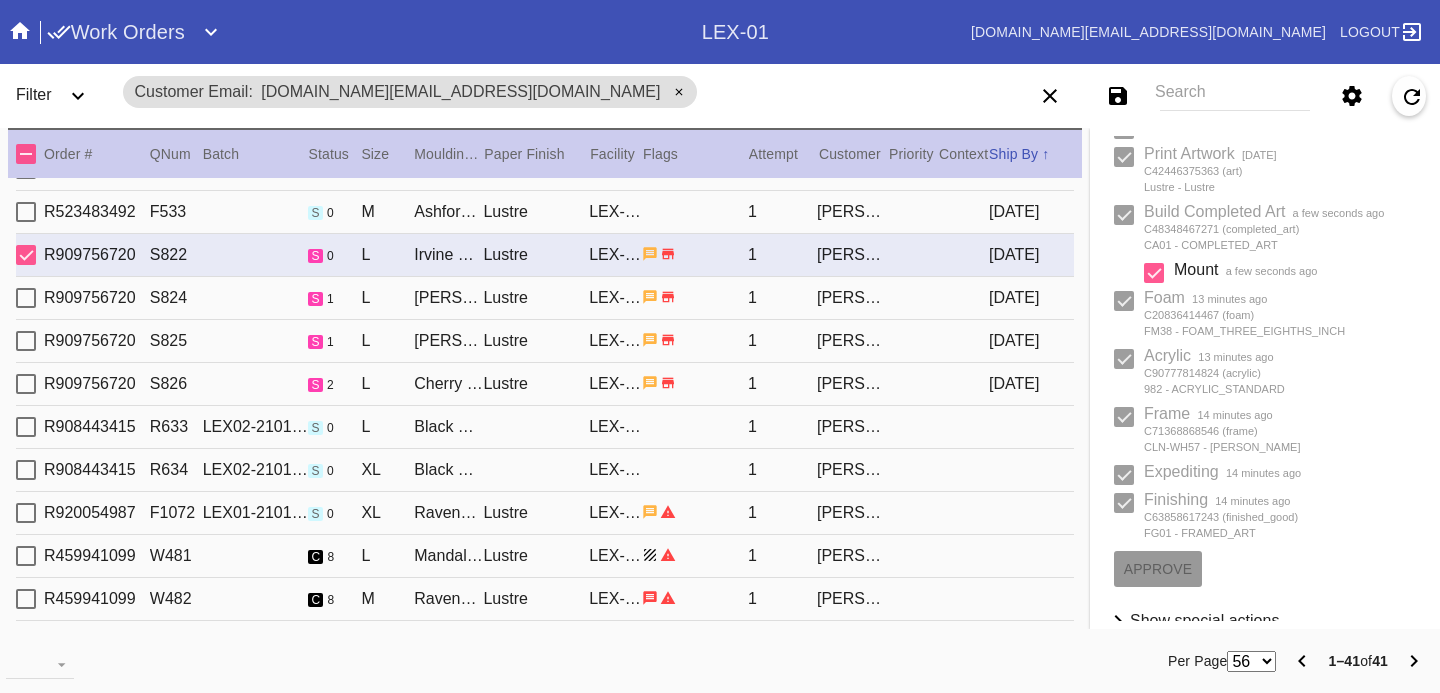 type on "[DATE]" 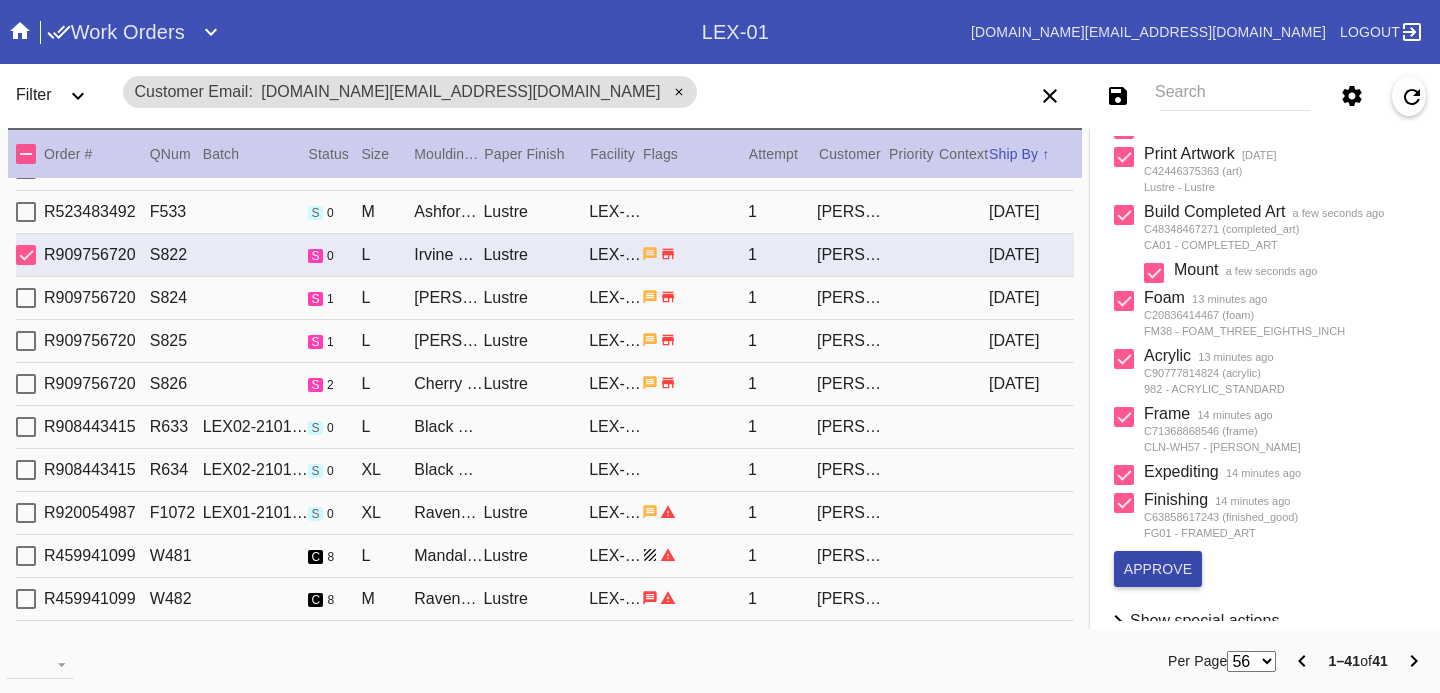 click on "approve" at bounding box center (1158, 569) 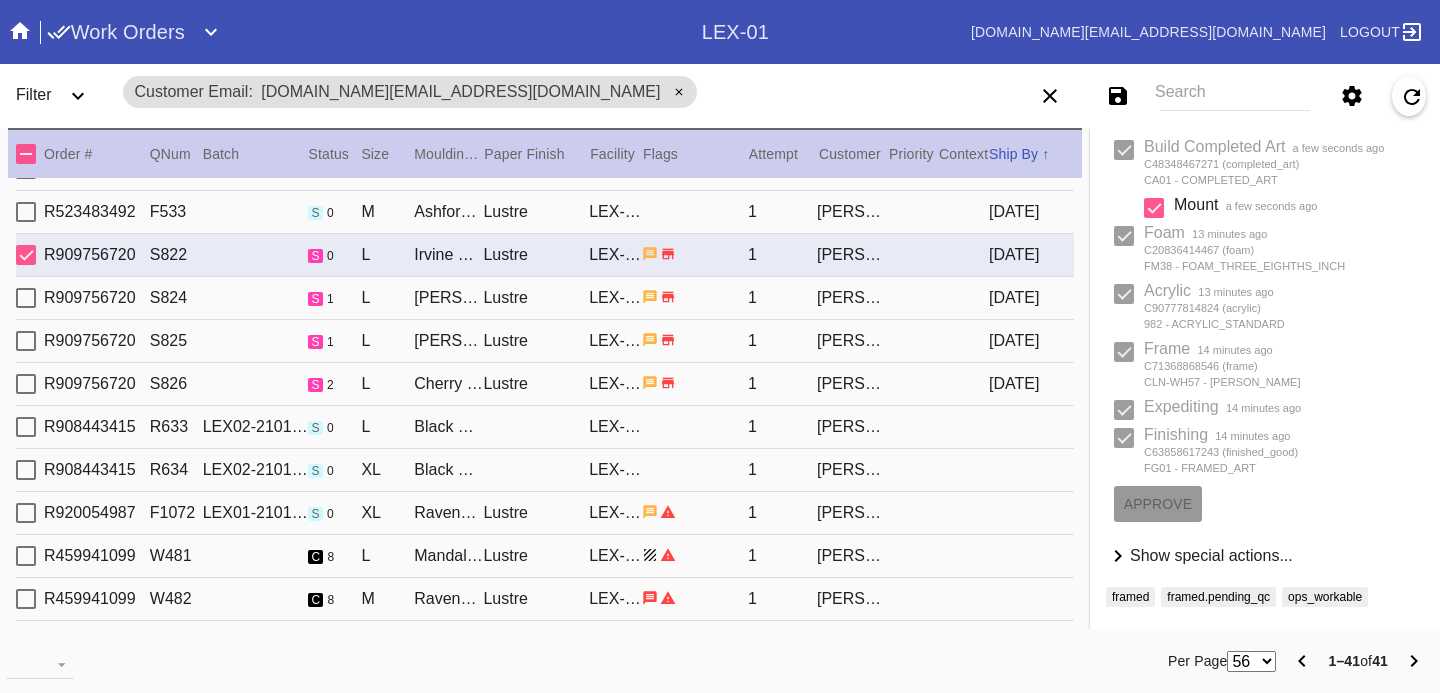 scroll, scrollTop: 416, scrollLeft: 0, axis: vertical 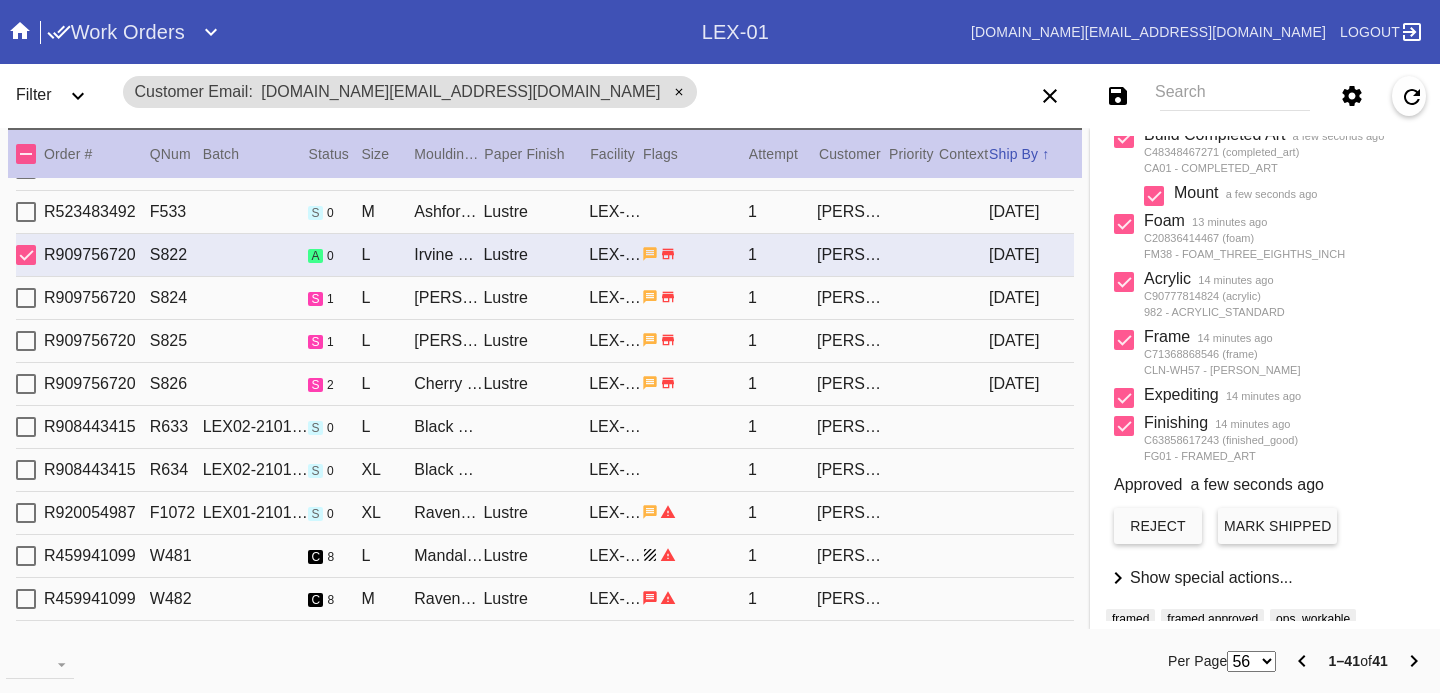 click on "Mark Shipped" at bounding box center (1277, 526) 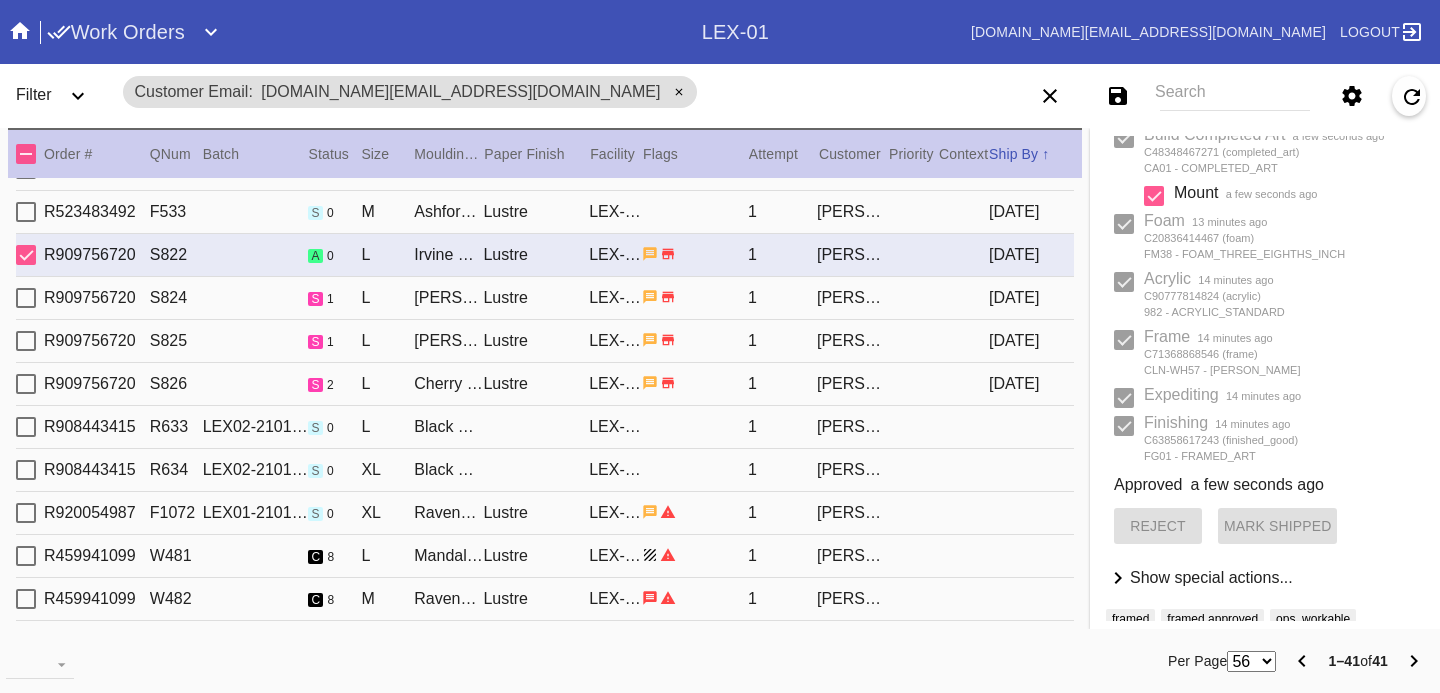 click on "R909756720 S824 s   1 [PERSON_NAME] Slim / No Mat Lustre LEX-01 1 [PERSON_NAME]
[DATE]" at bounding box center [545, 298] 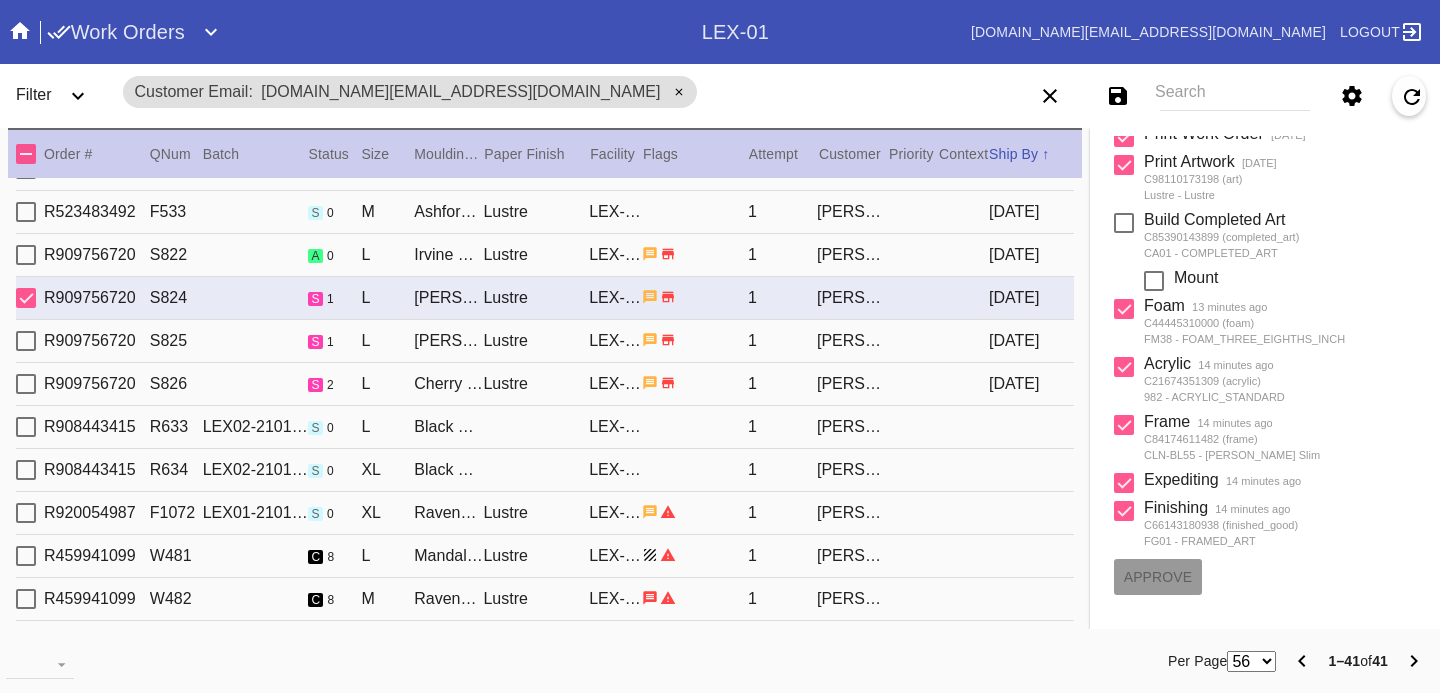 scroll, scrollTop: 329, scrollLeft: 0, axis: vertical 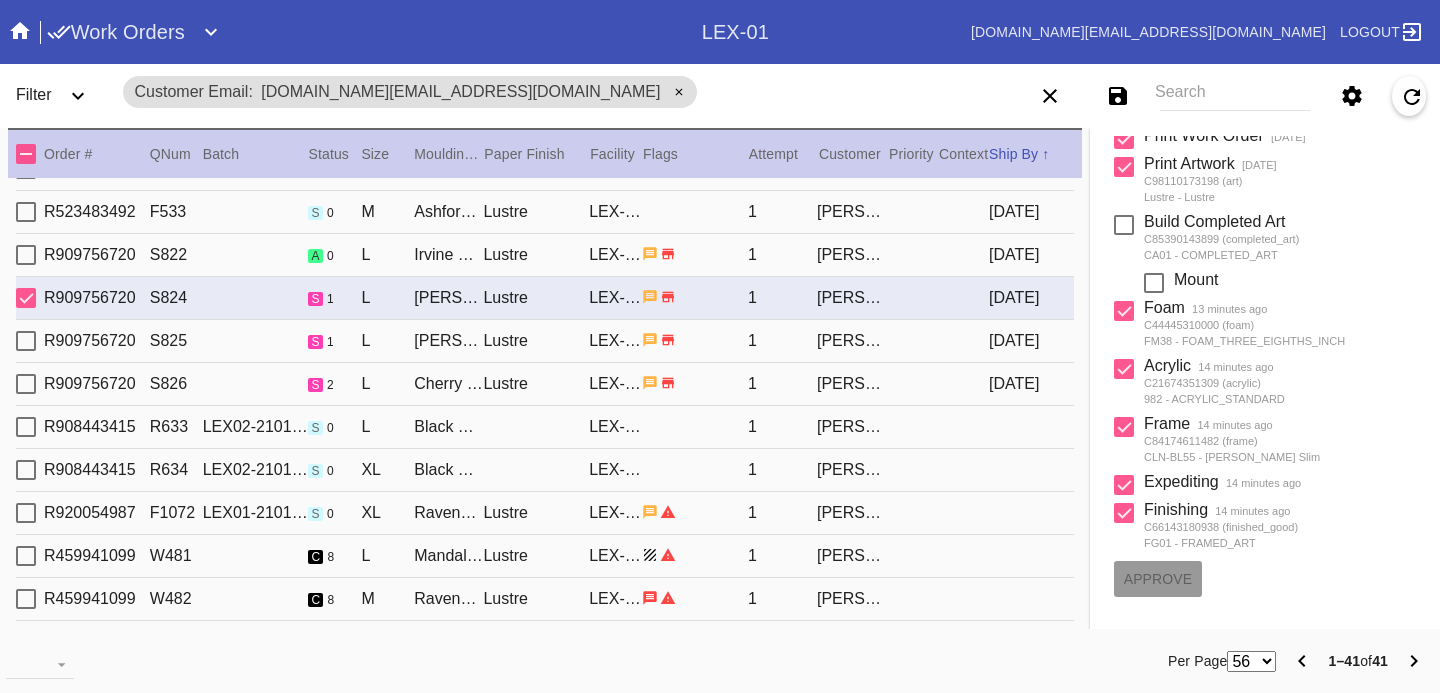click at bounding box center (1124, 225) 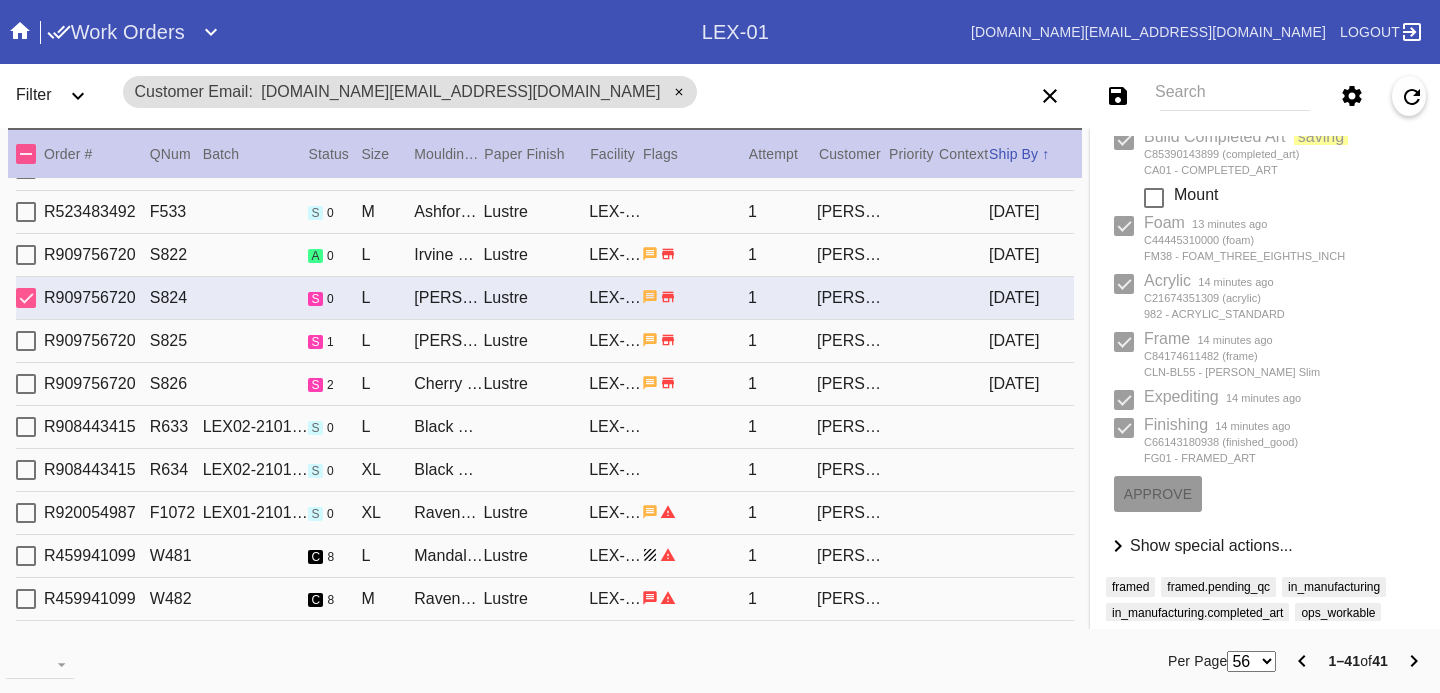 scroll, scrollTop: 425, scrollLeft: 0, axis: vertical 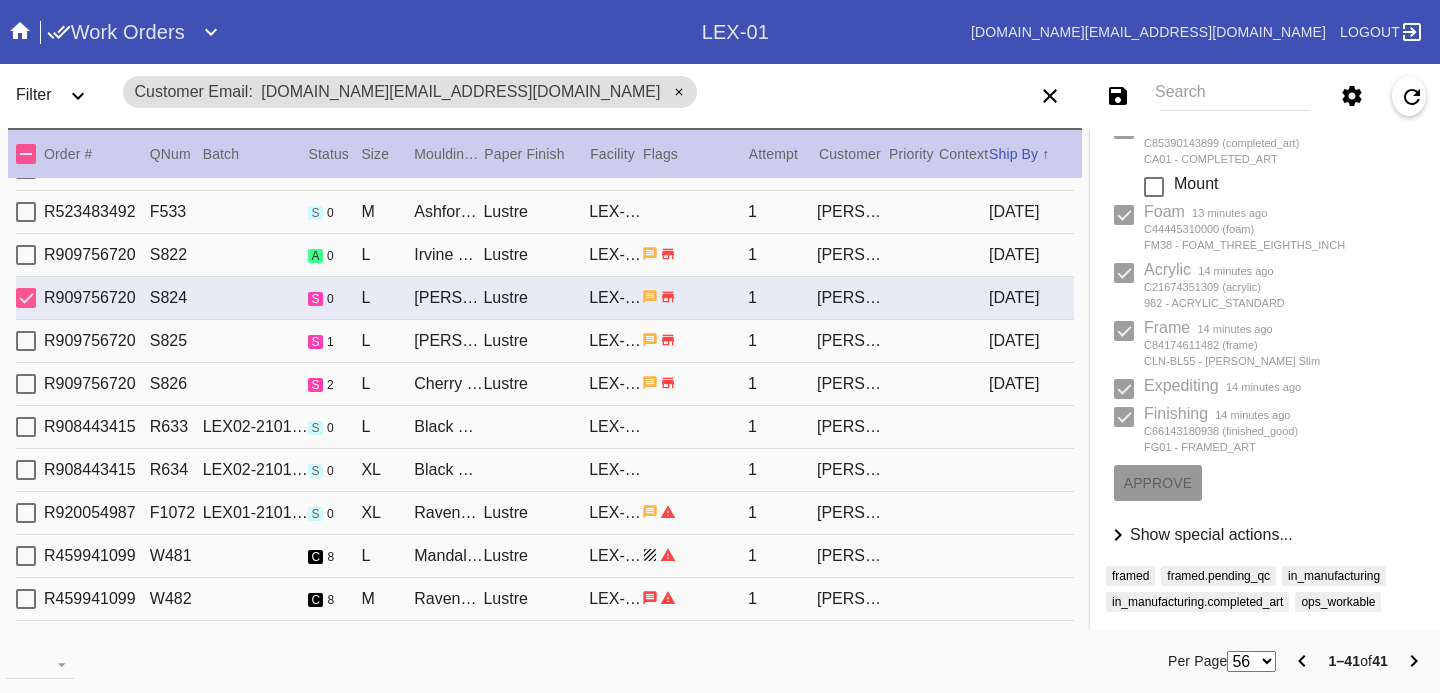 type 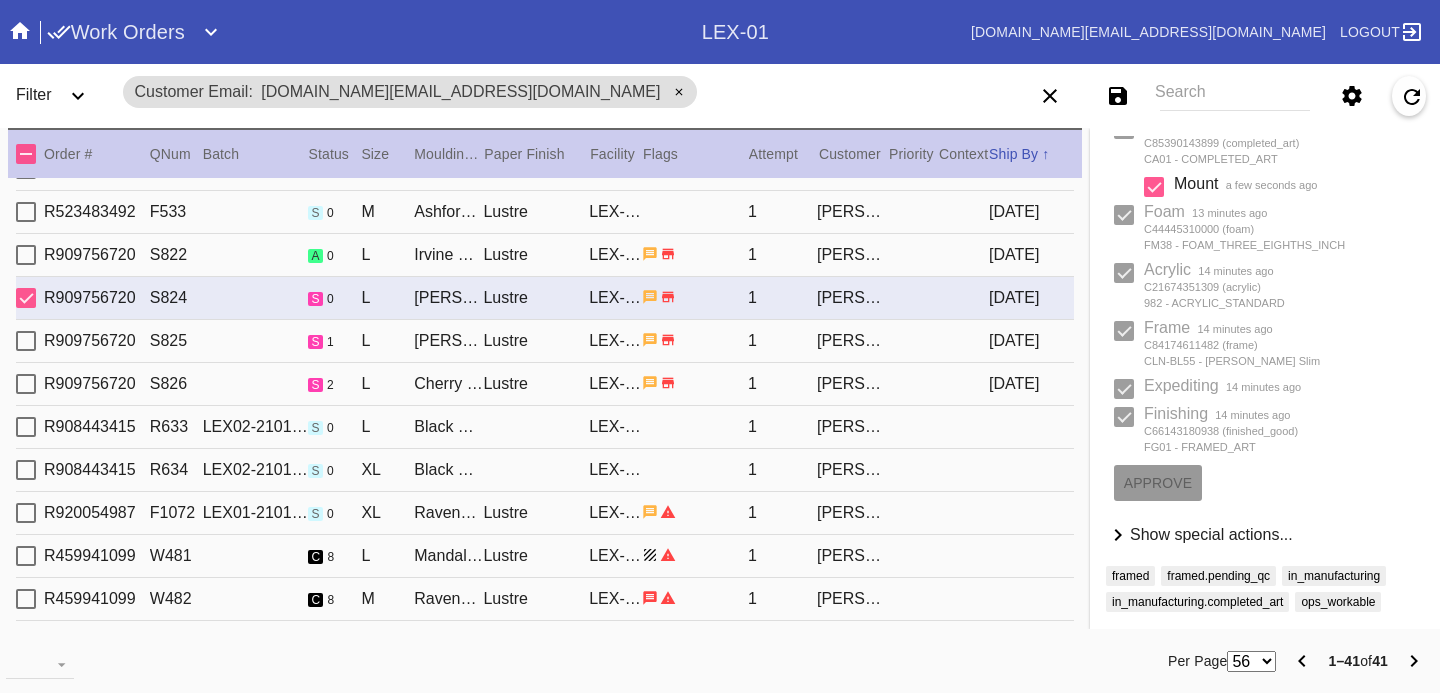 type on "[DATE]" 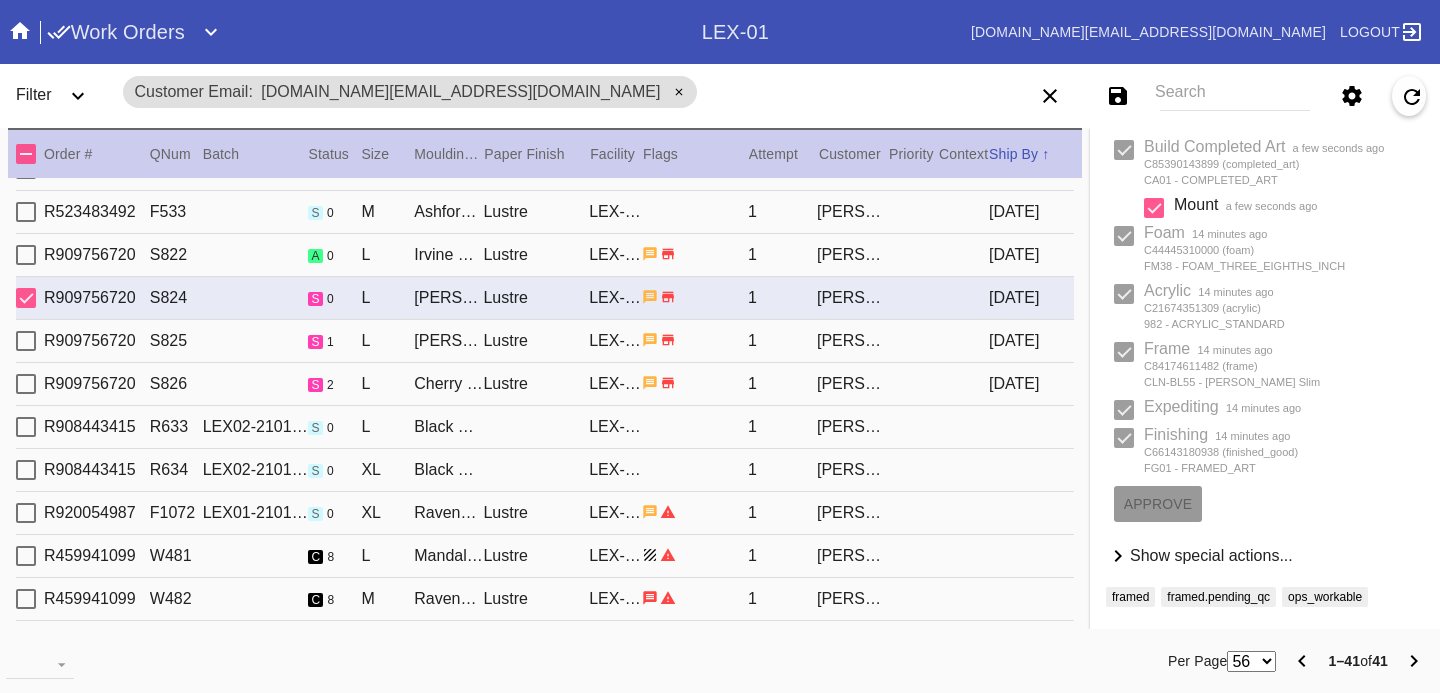 scroll, scrollTop: 416, scrollLeft: 0, axis: vertical 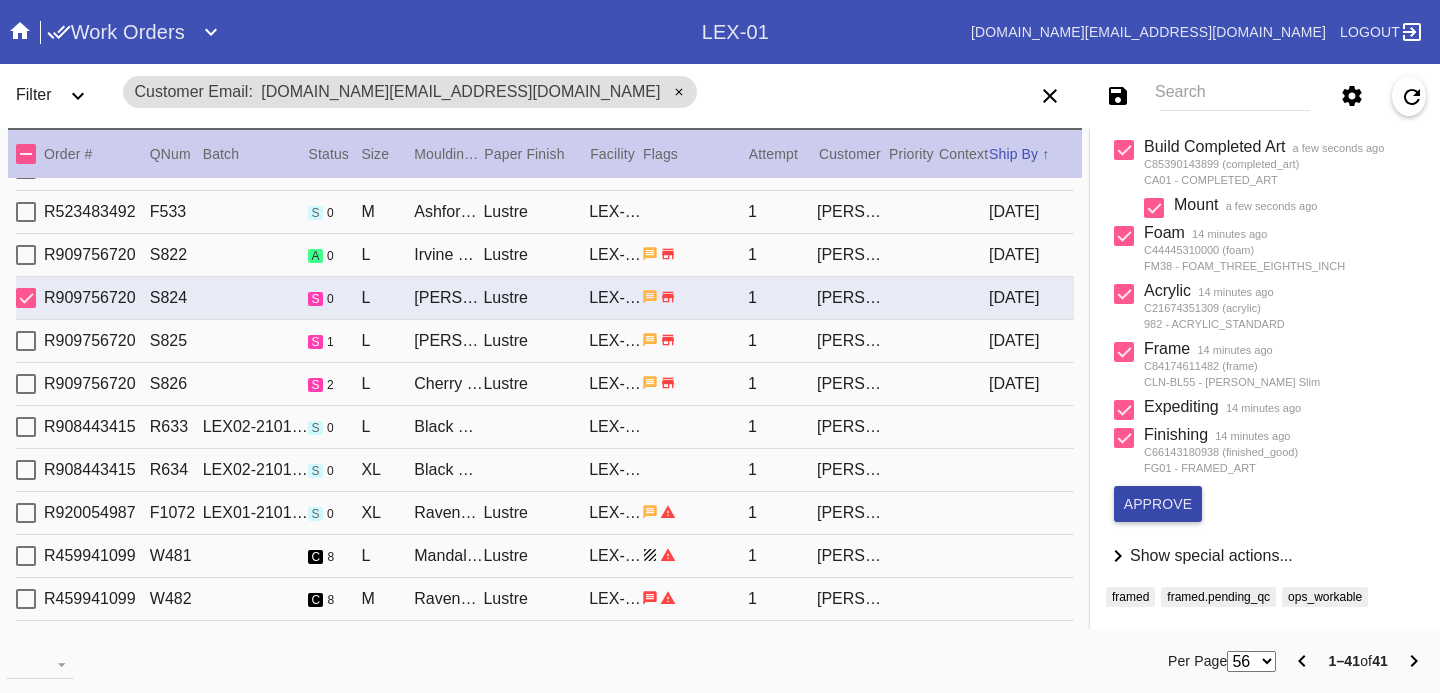 click on "approve" at bounding box center [1158, 504] 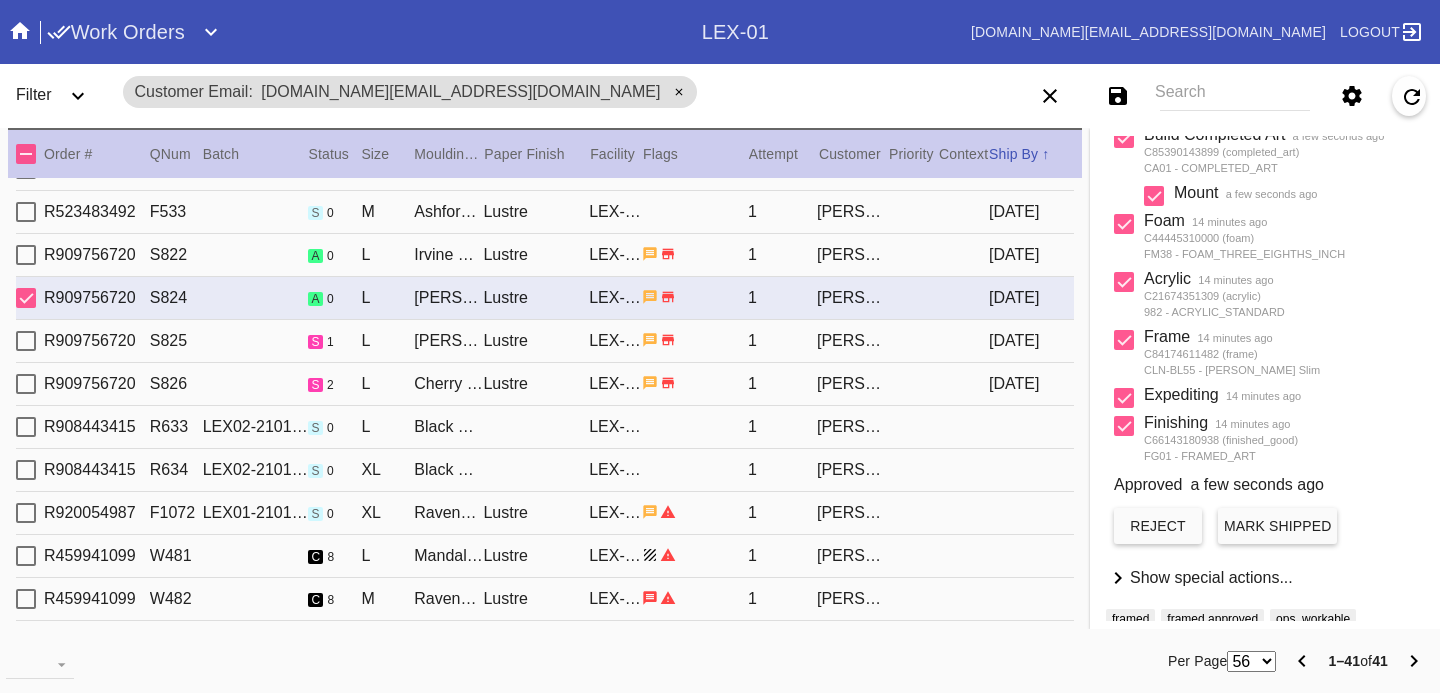 click on "Mark Shipped" at bounding box center (1277, 526) 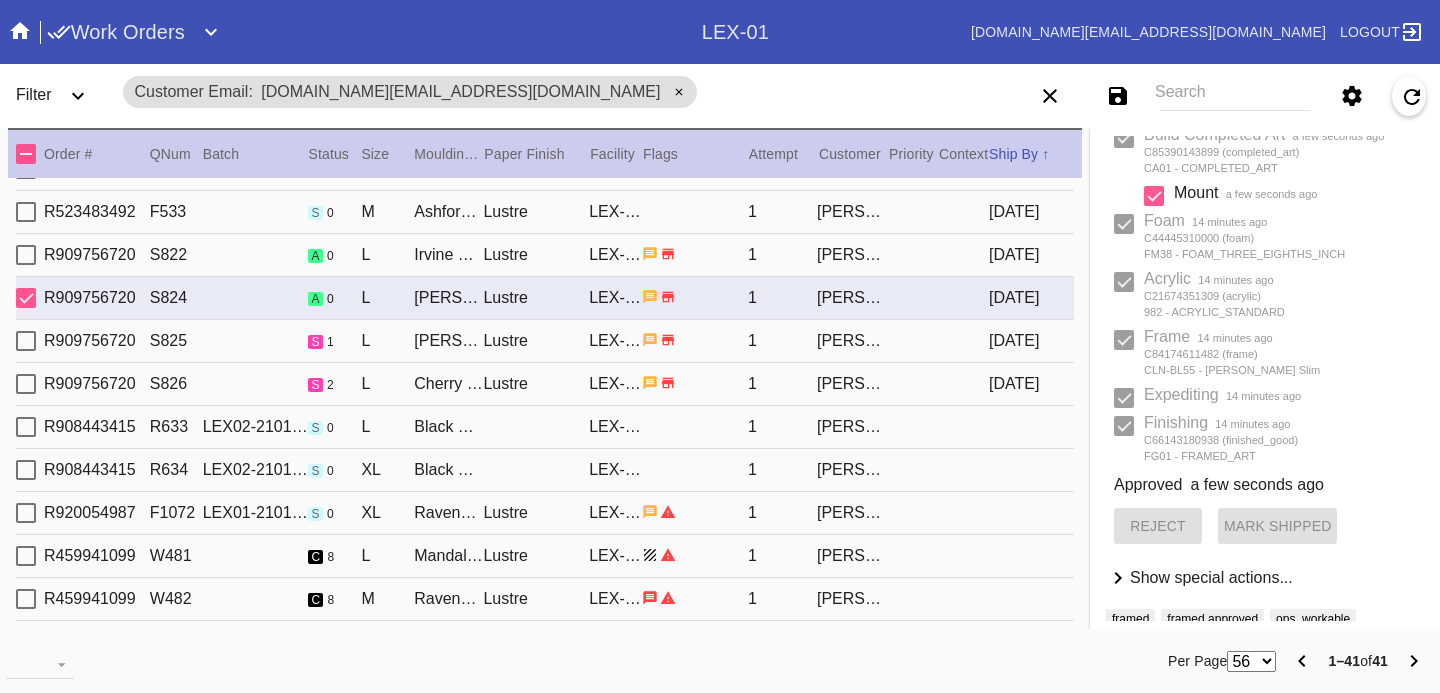 click on "R909756720 S825 s   1 L [PERSON_NAME] / No Mat Lustre LEX-01 1 [PERSON_NAME]
[DATE]" at bounding box center (545, 341) 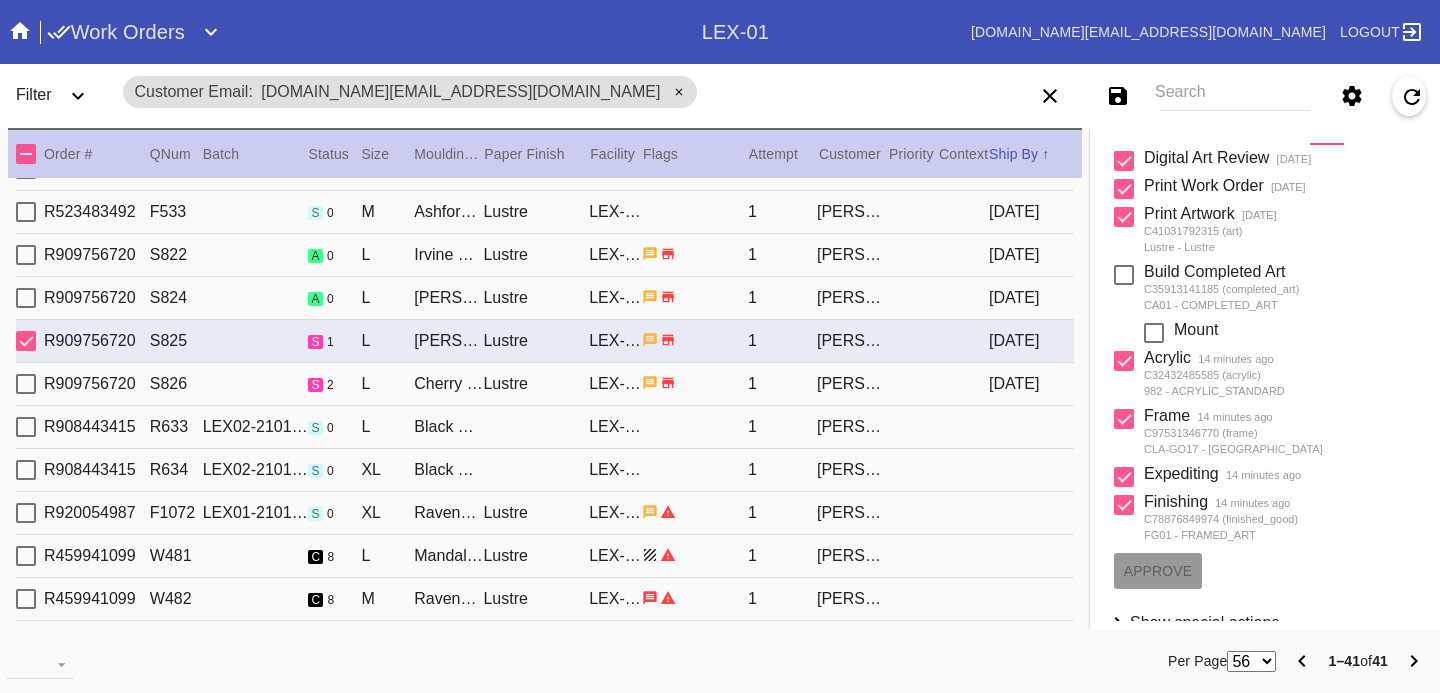 scroll, scrollTop: 274, scrollLeft: 0, axis: vertical 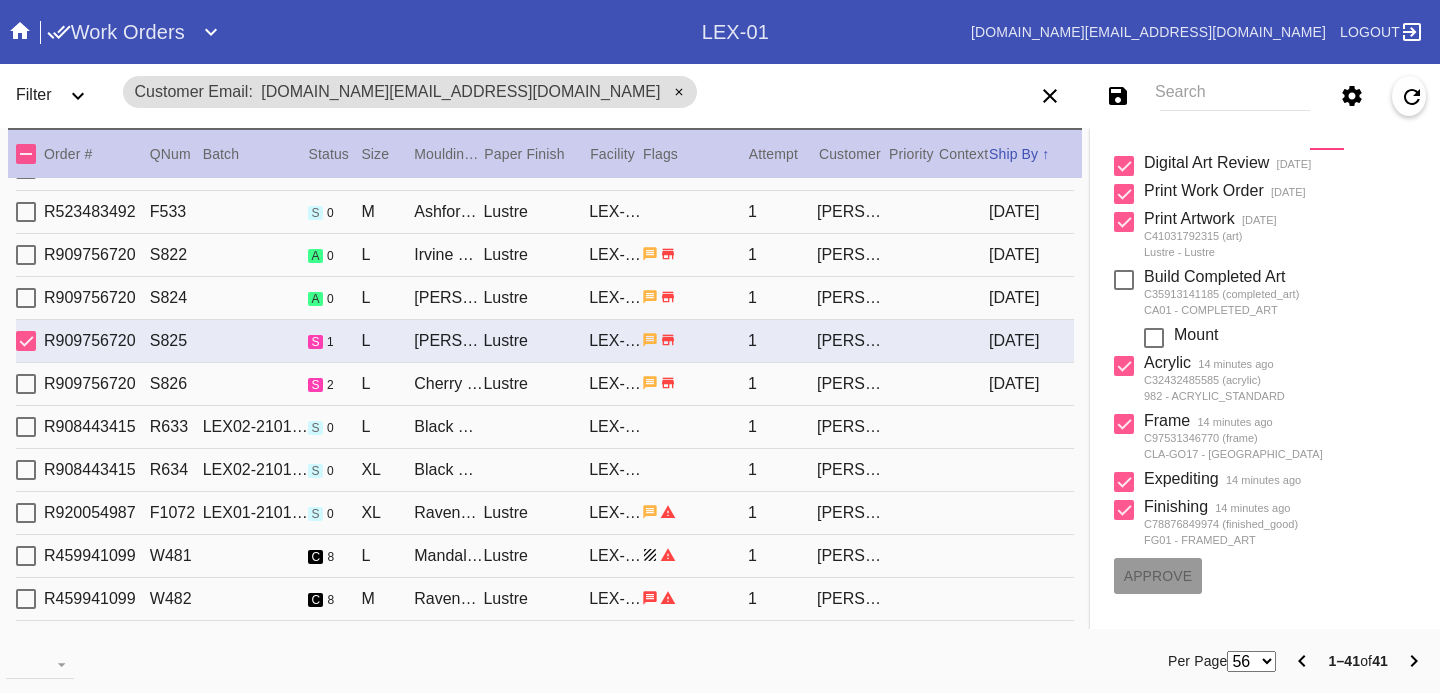 click at bounding box center [1124, 280] 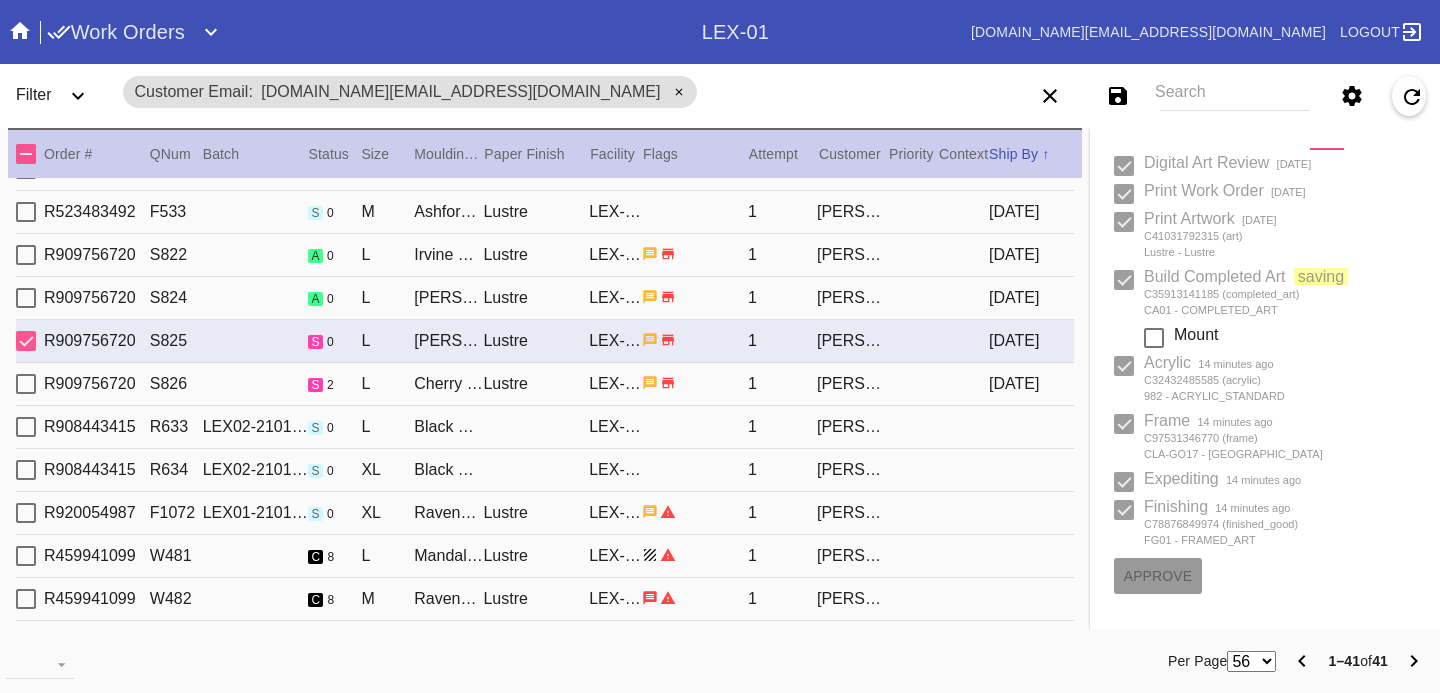 scroll, scrollTop: 384, scrollLeft: 0, axis: vertical 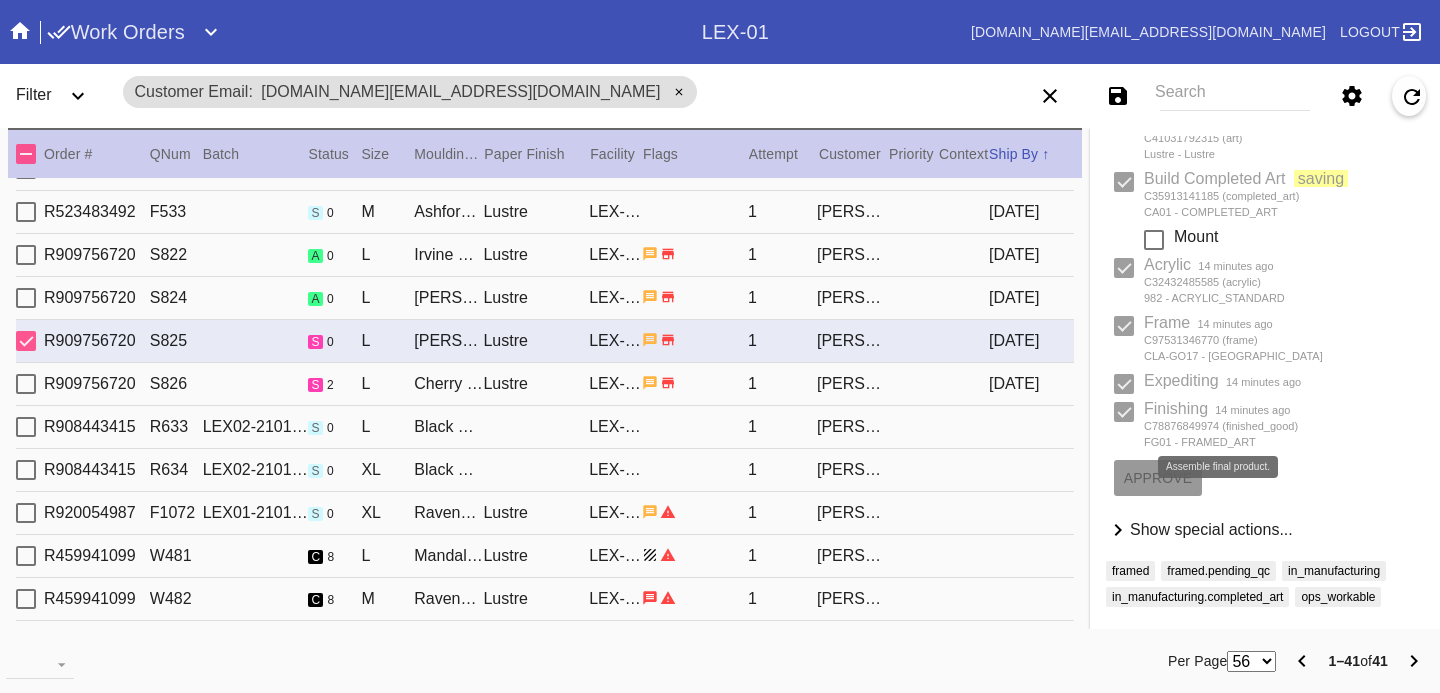 type 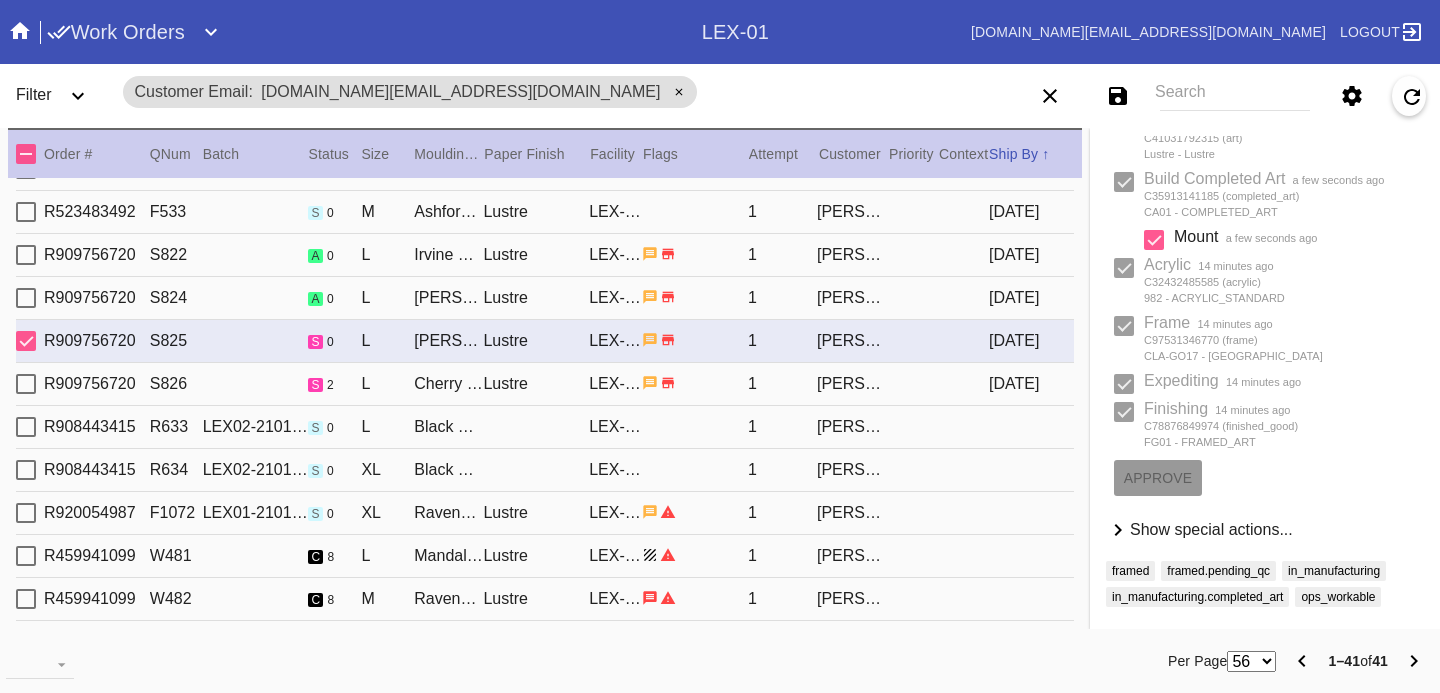 type on "[DATE]" 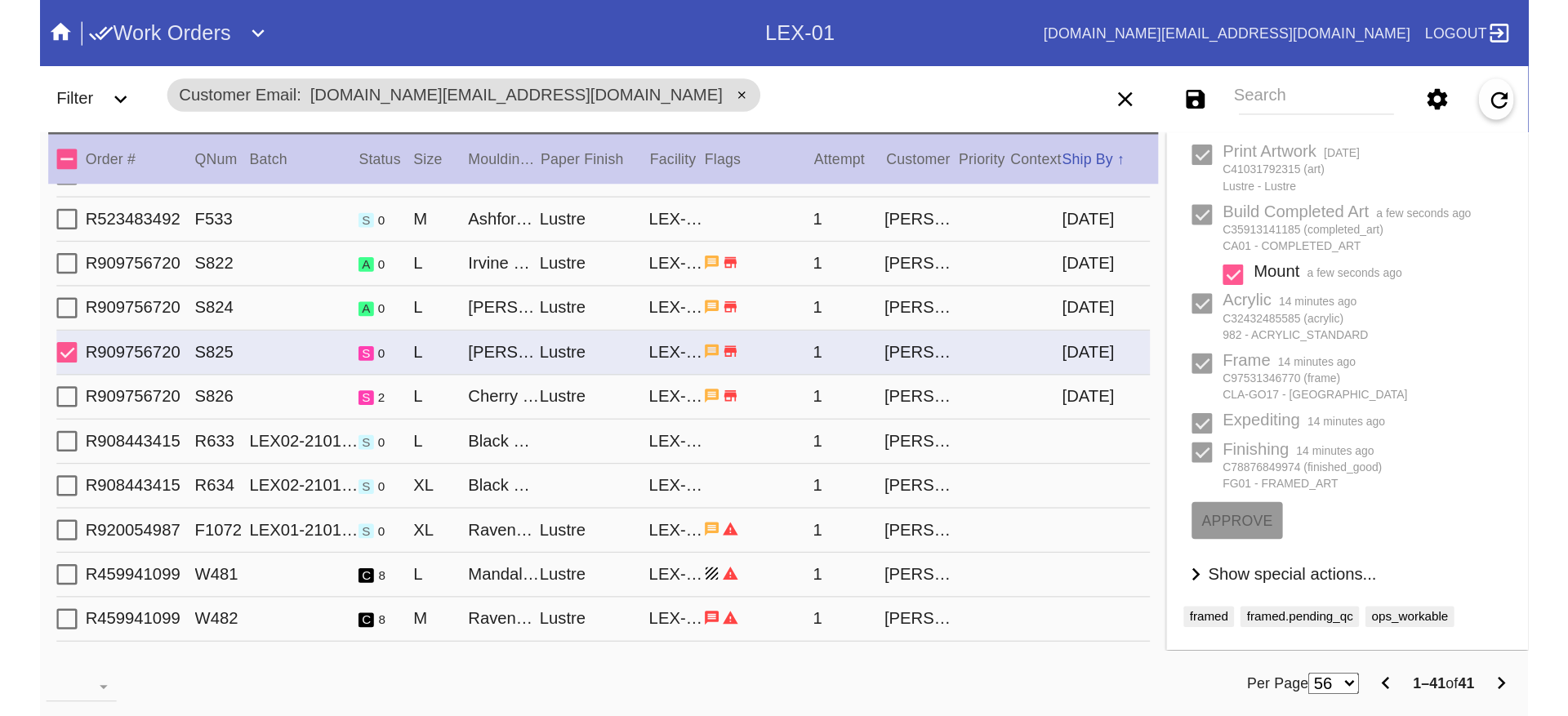 scroll, scrollTop: 291, scrollLeft: 0, axis: vertical 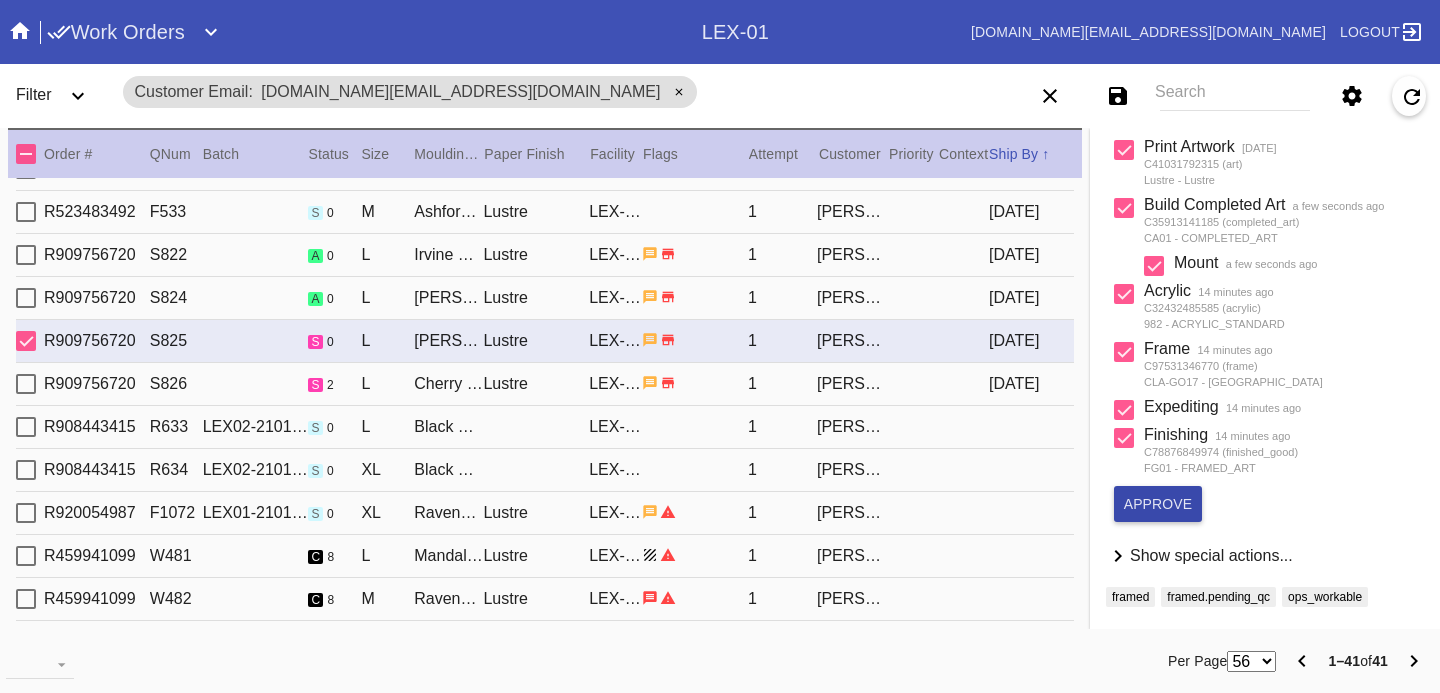 click on "approve" at bounding box center [1158, 504] 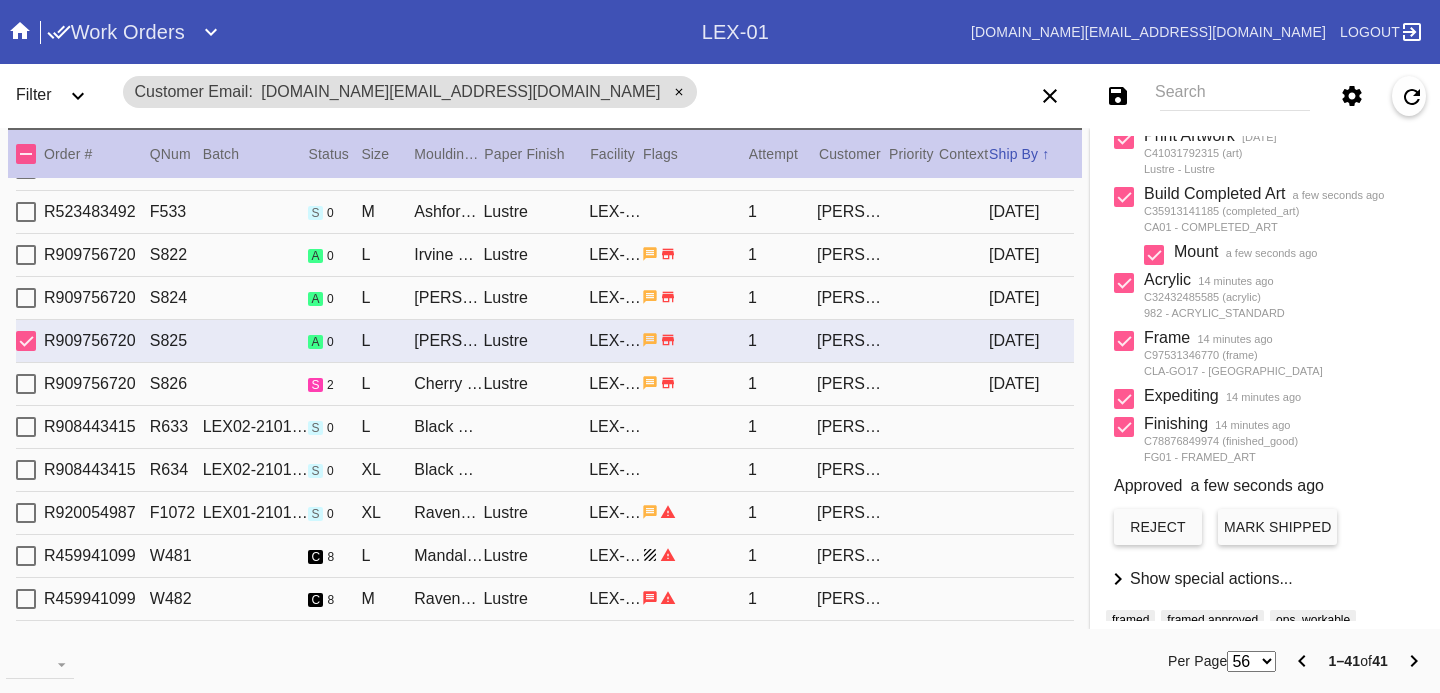 click on "Mark Shipped" at bounding box center [1277, 527] 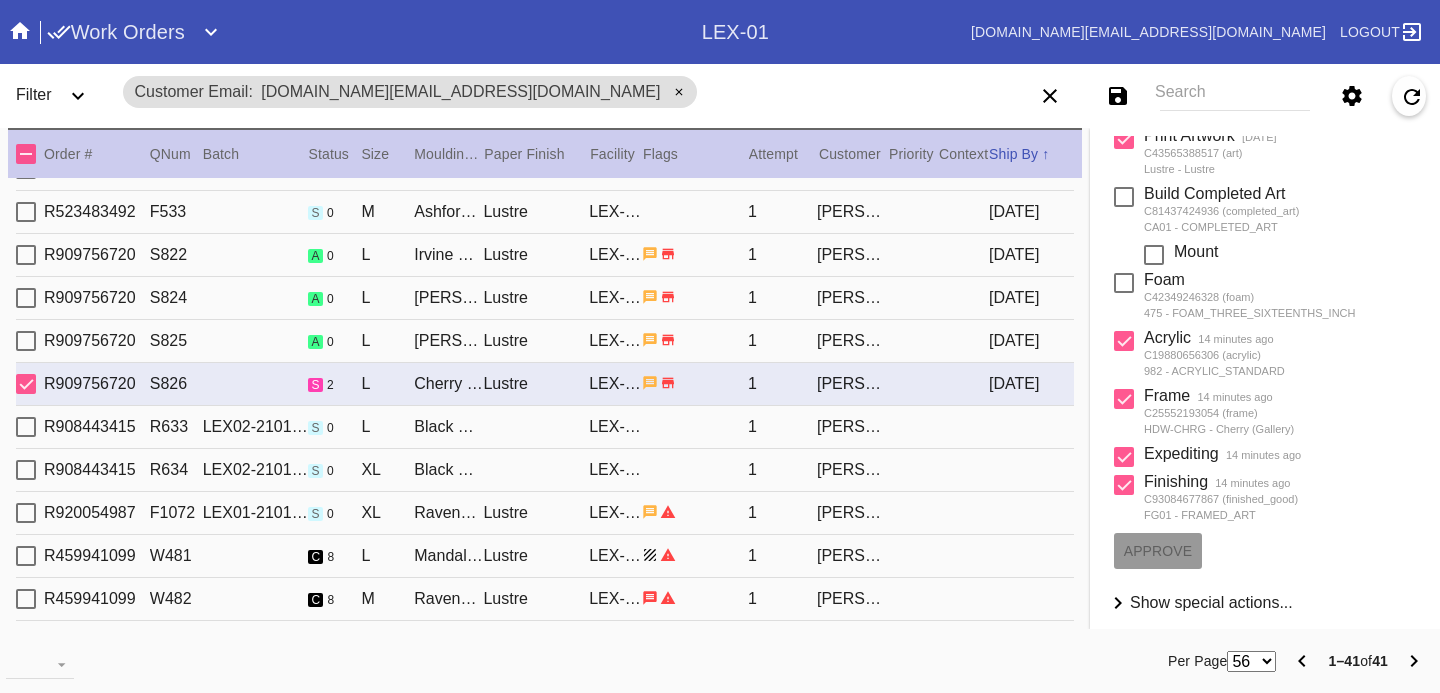 click at bounding box center [1124, 197] 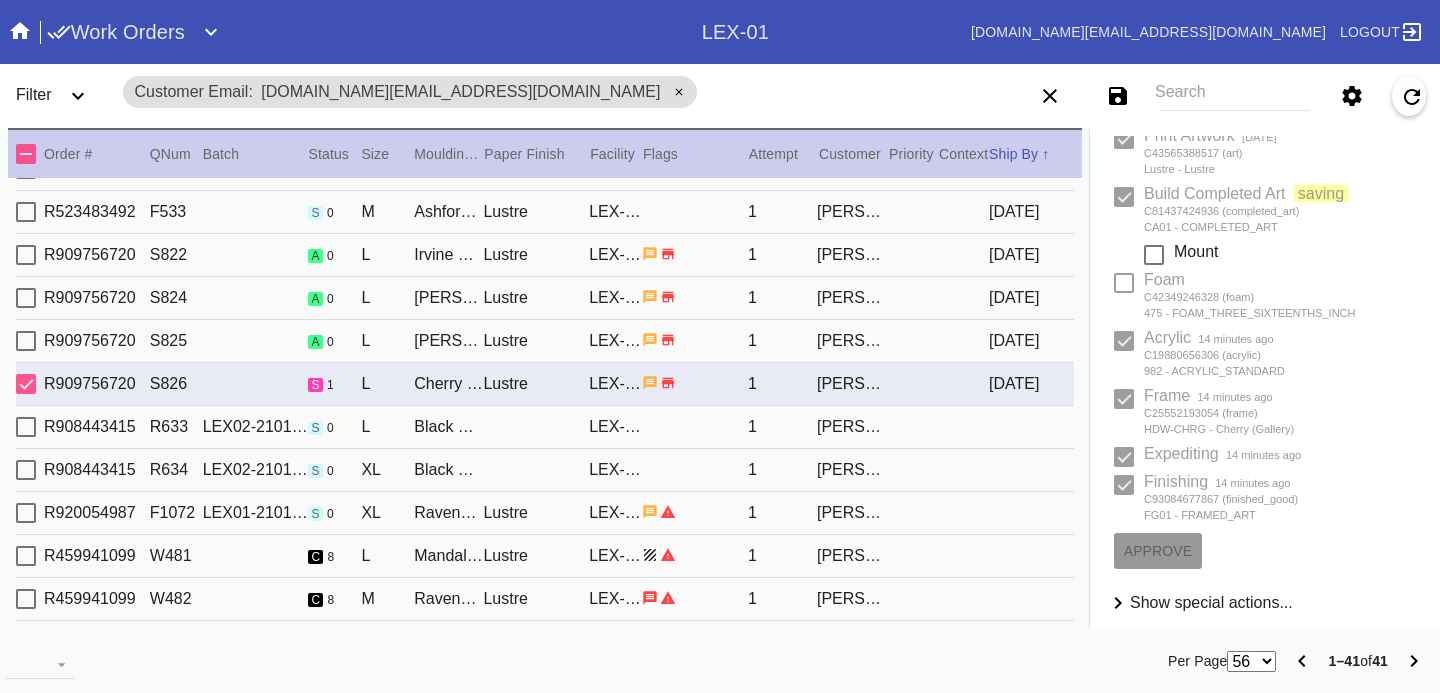 type 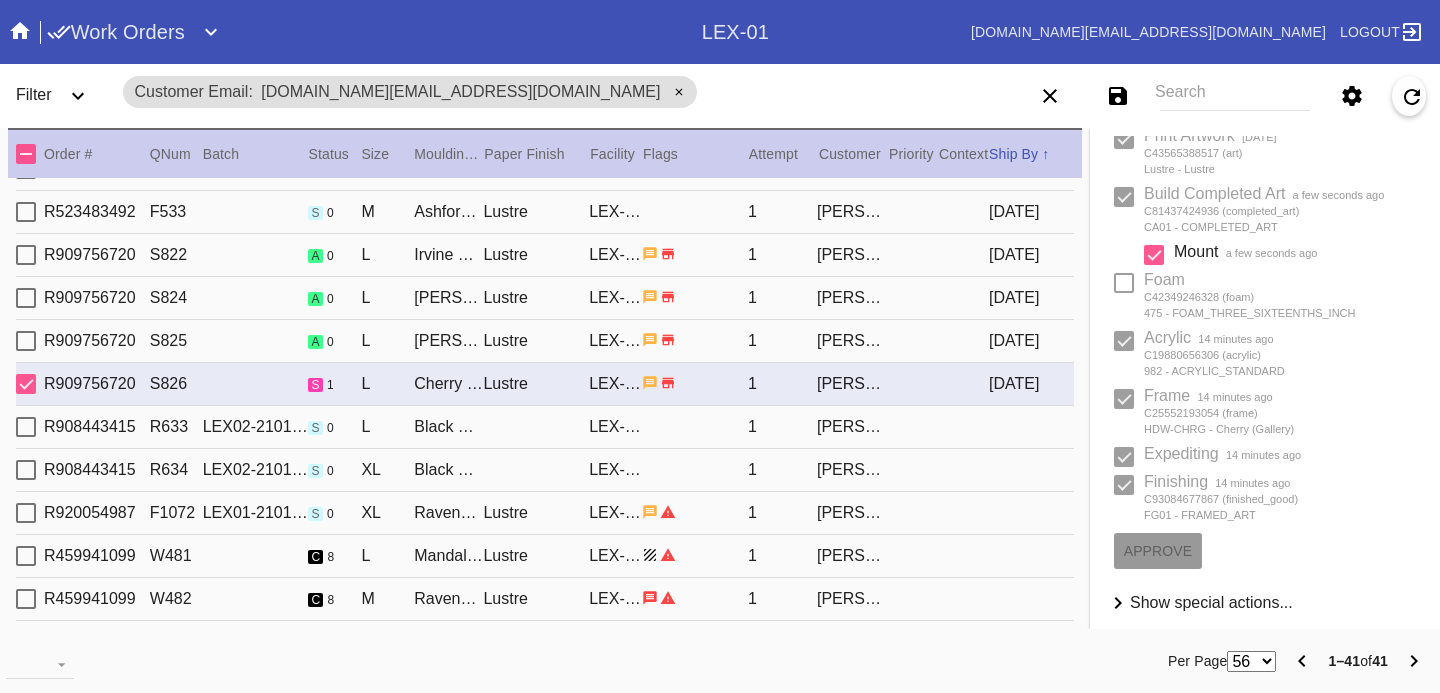type on "[DATE]" 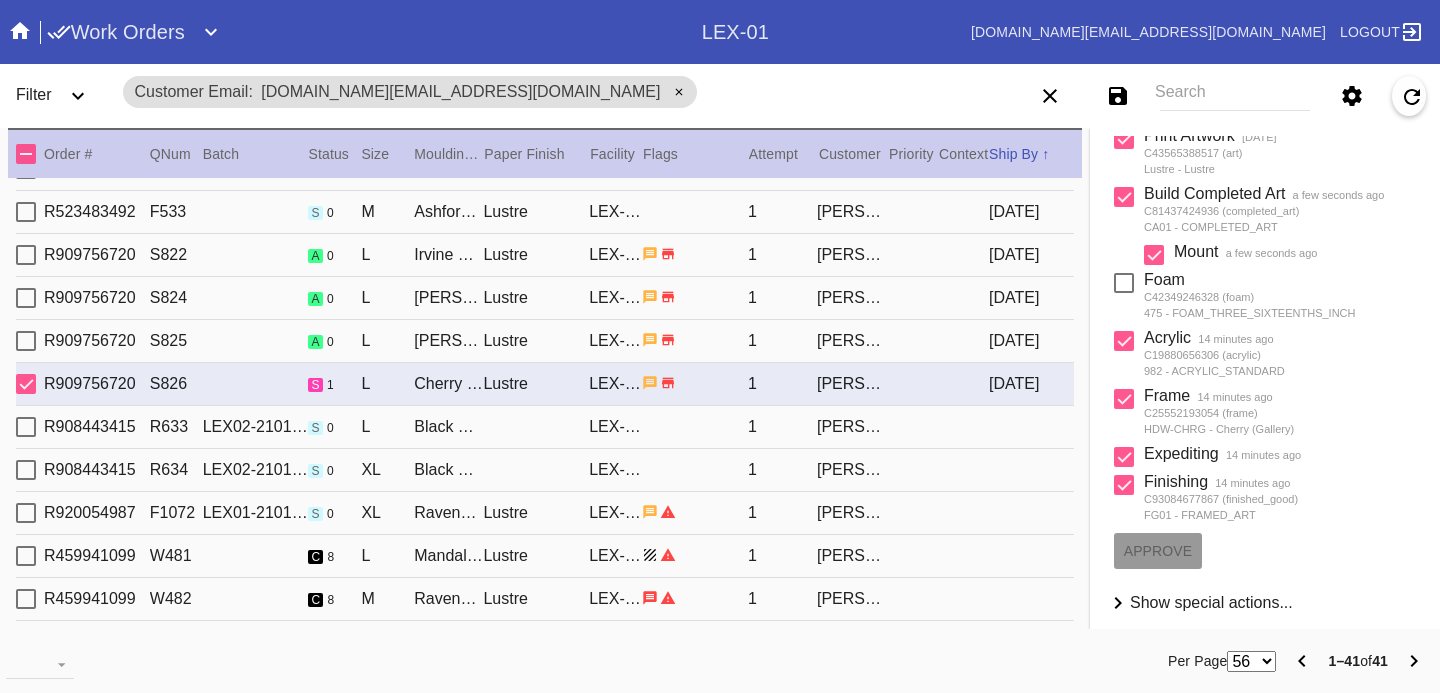 click at bounding box center (1124, 283) 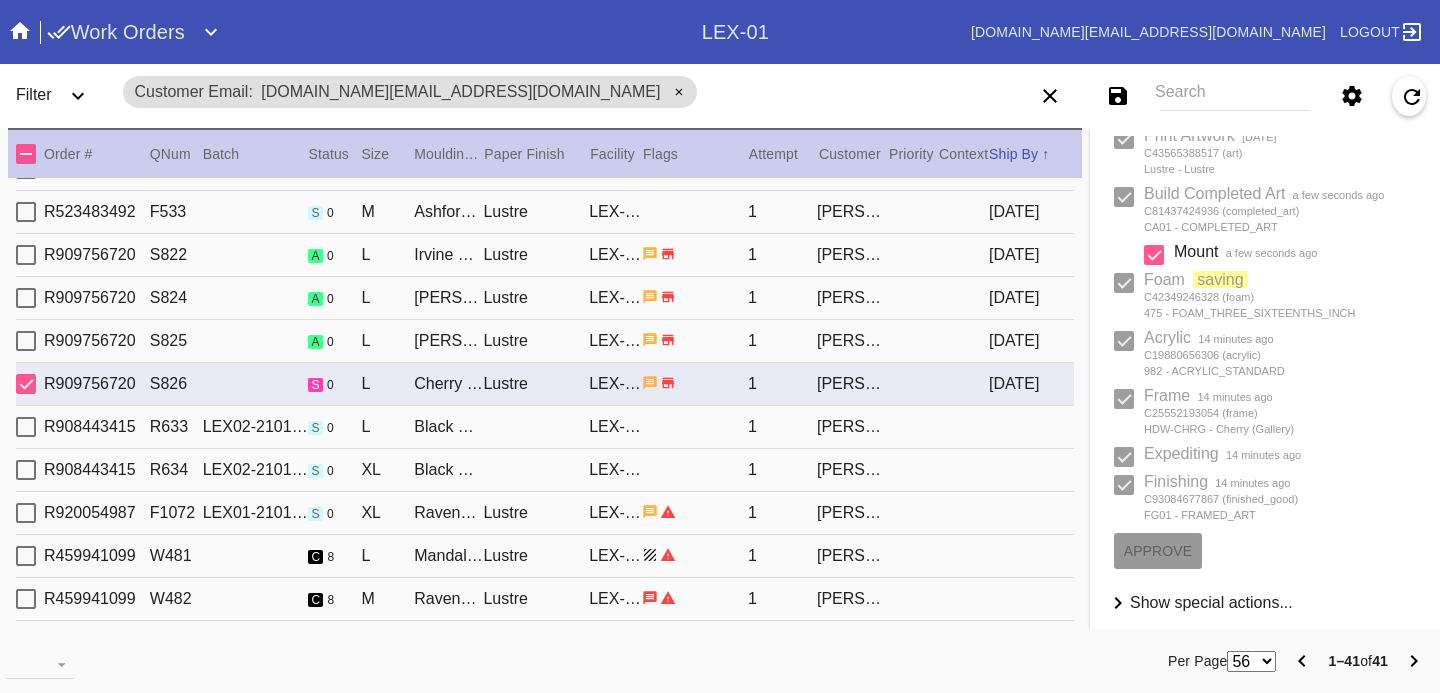 type 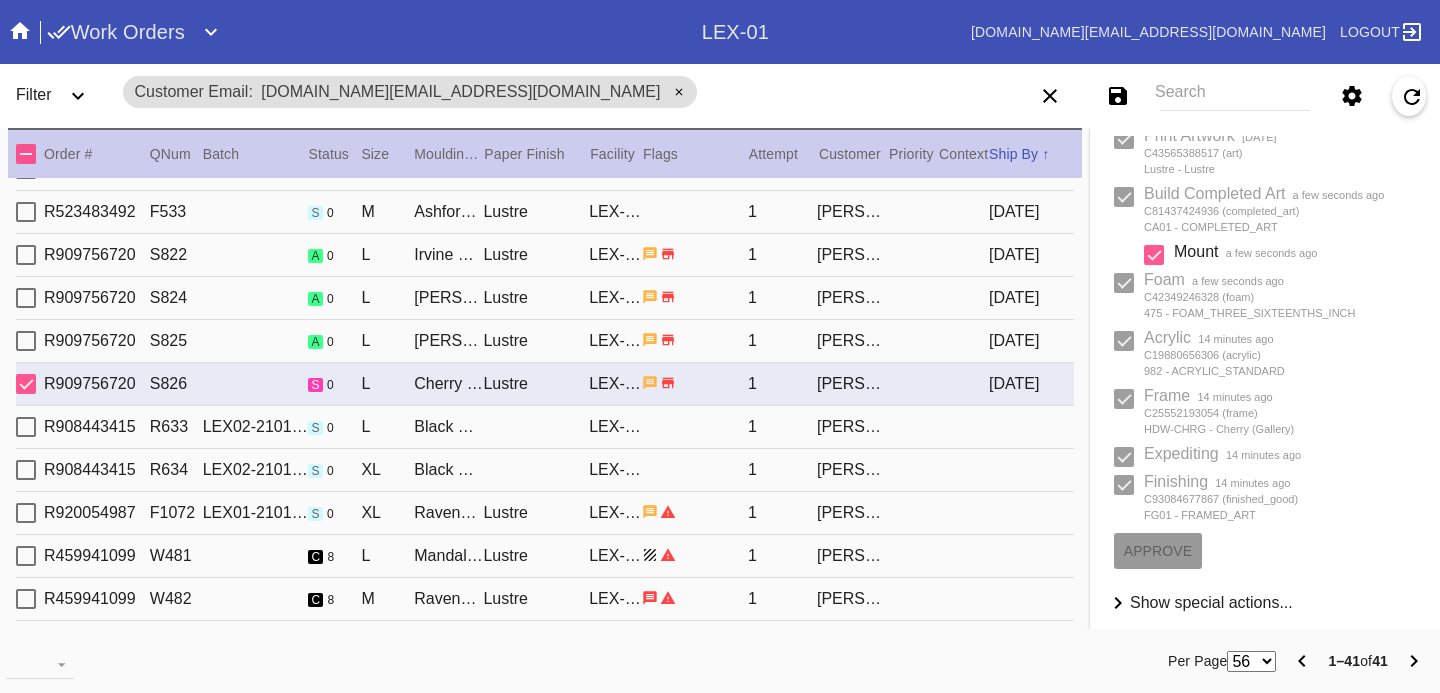 type on "[DATE]" 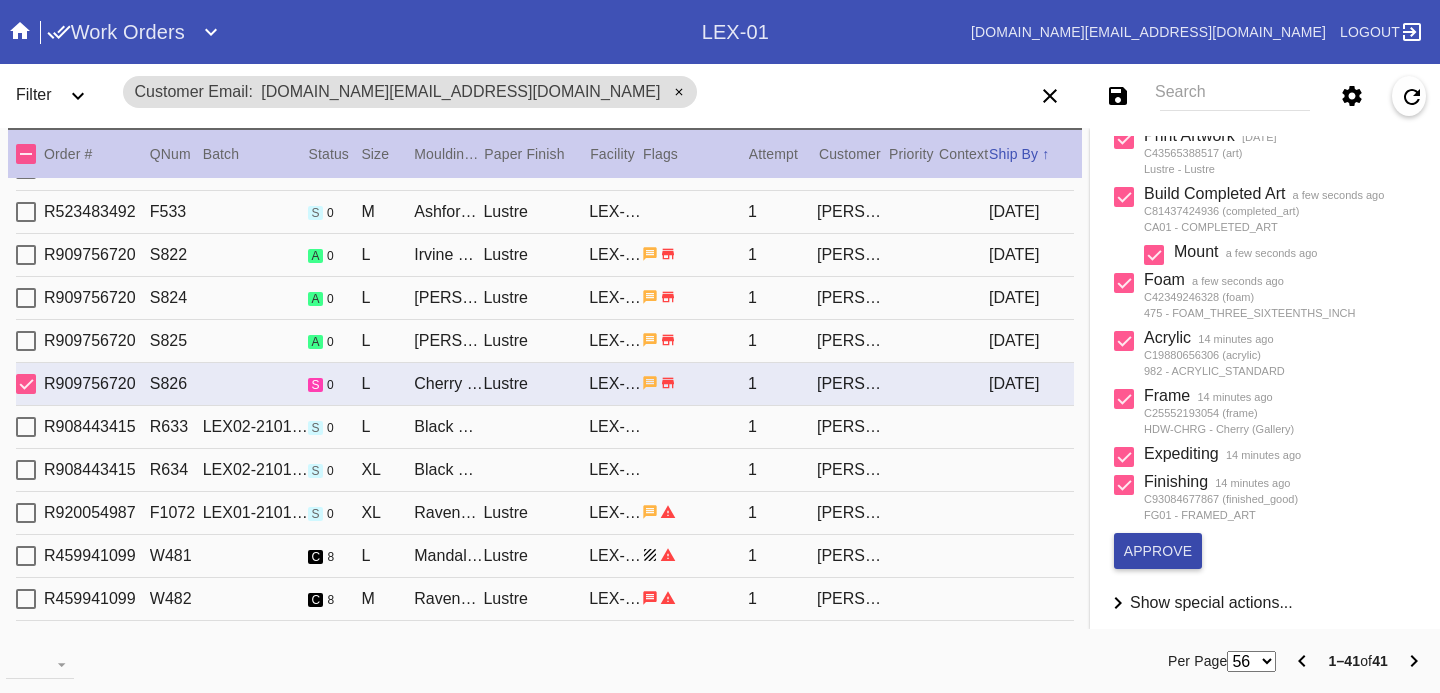 click on "approve" at bounding box center (1158, 551) 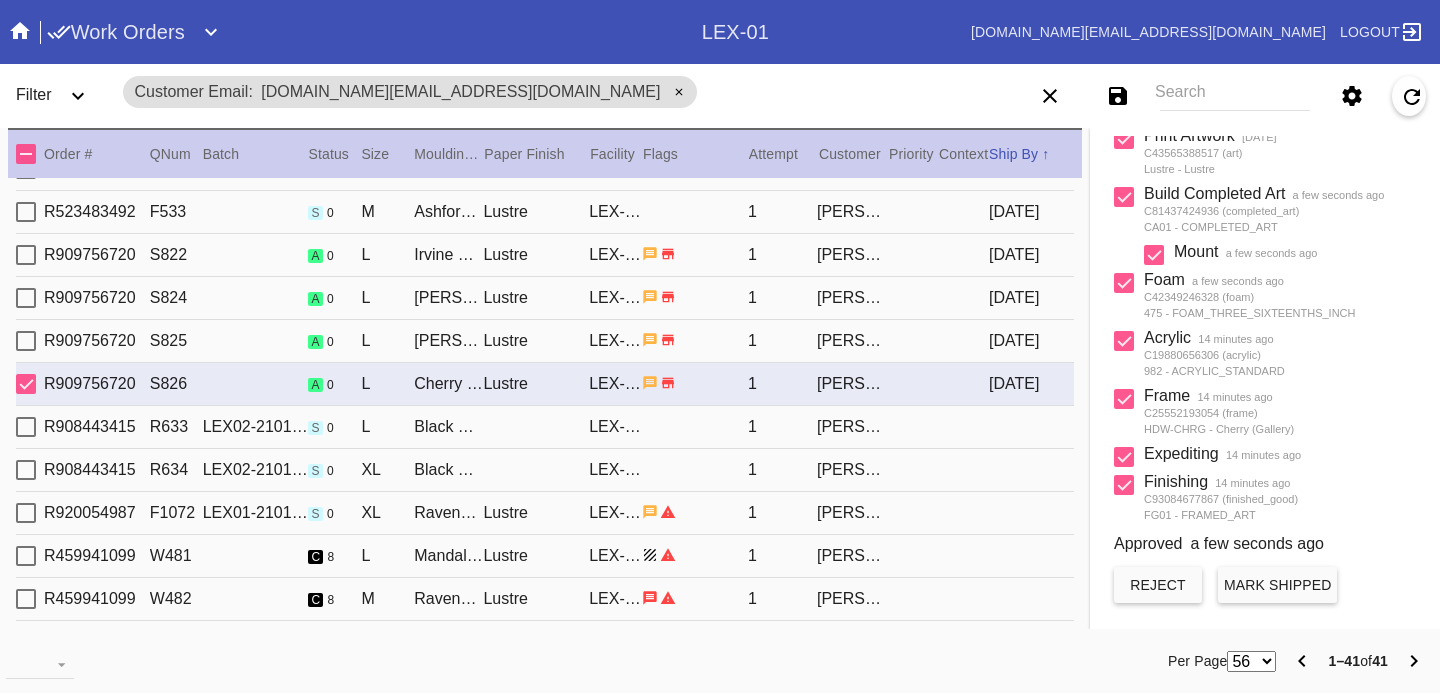 click on "Mark Shipped" at bounding box center [1277, 585] 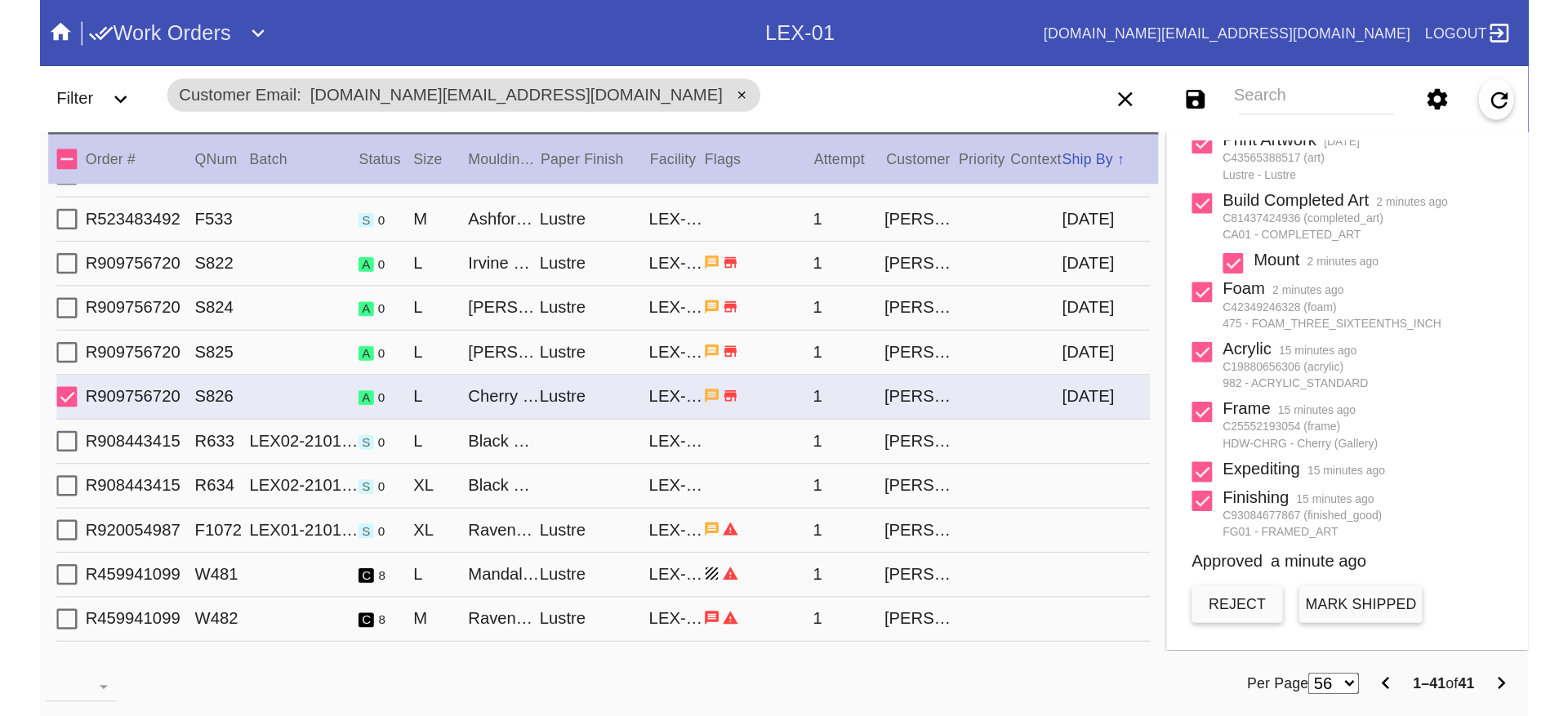 scroll, scrollTop: 0, scrollLeft: 0, axis: both 